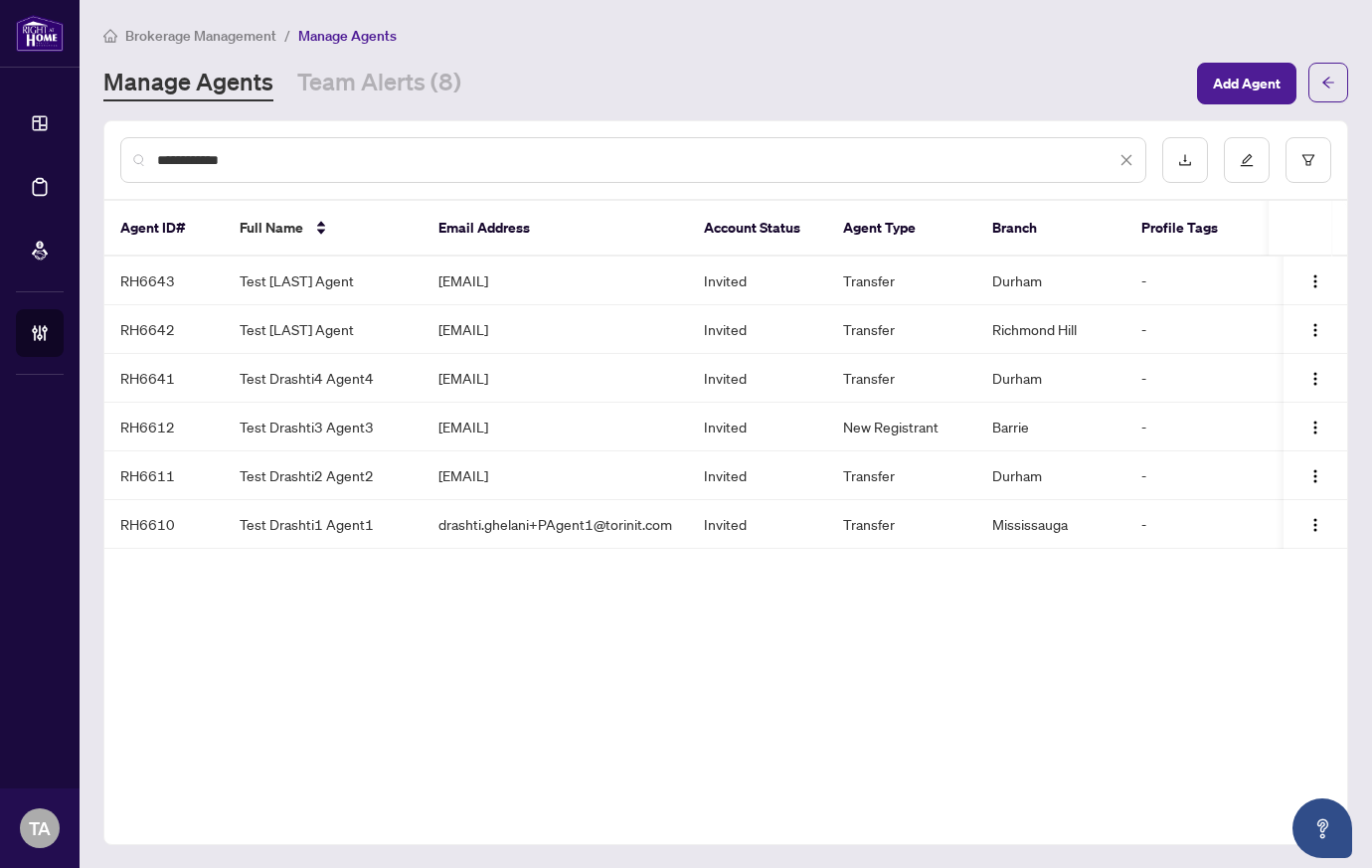scroll, scrollTop: 0, scrollLeft: 0, axis: both 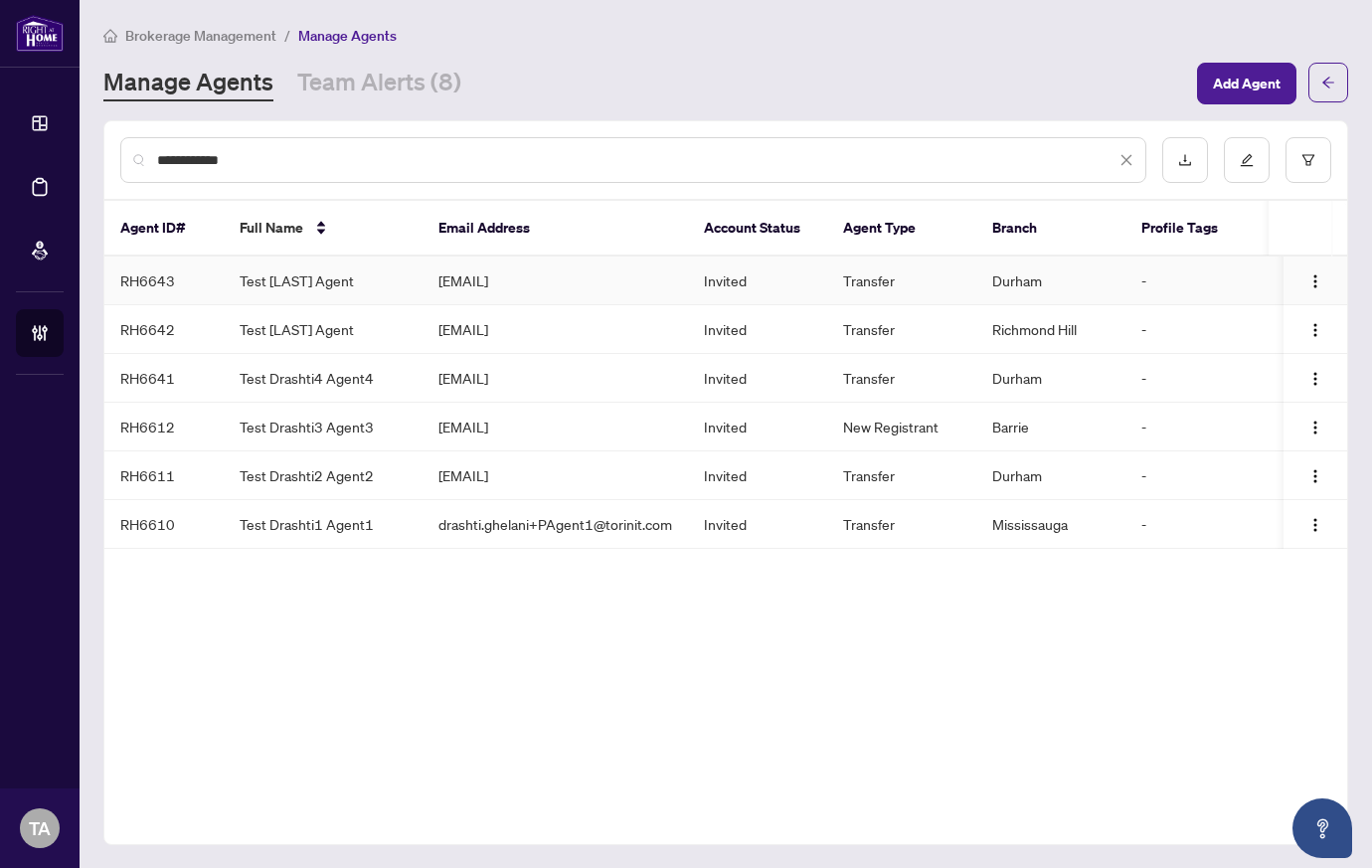 copy on "[EMAIL]" 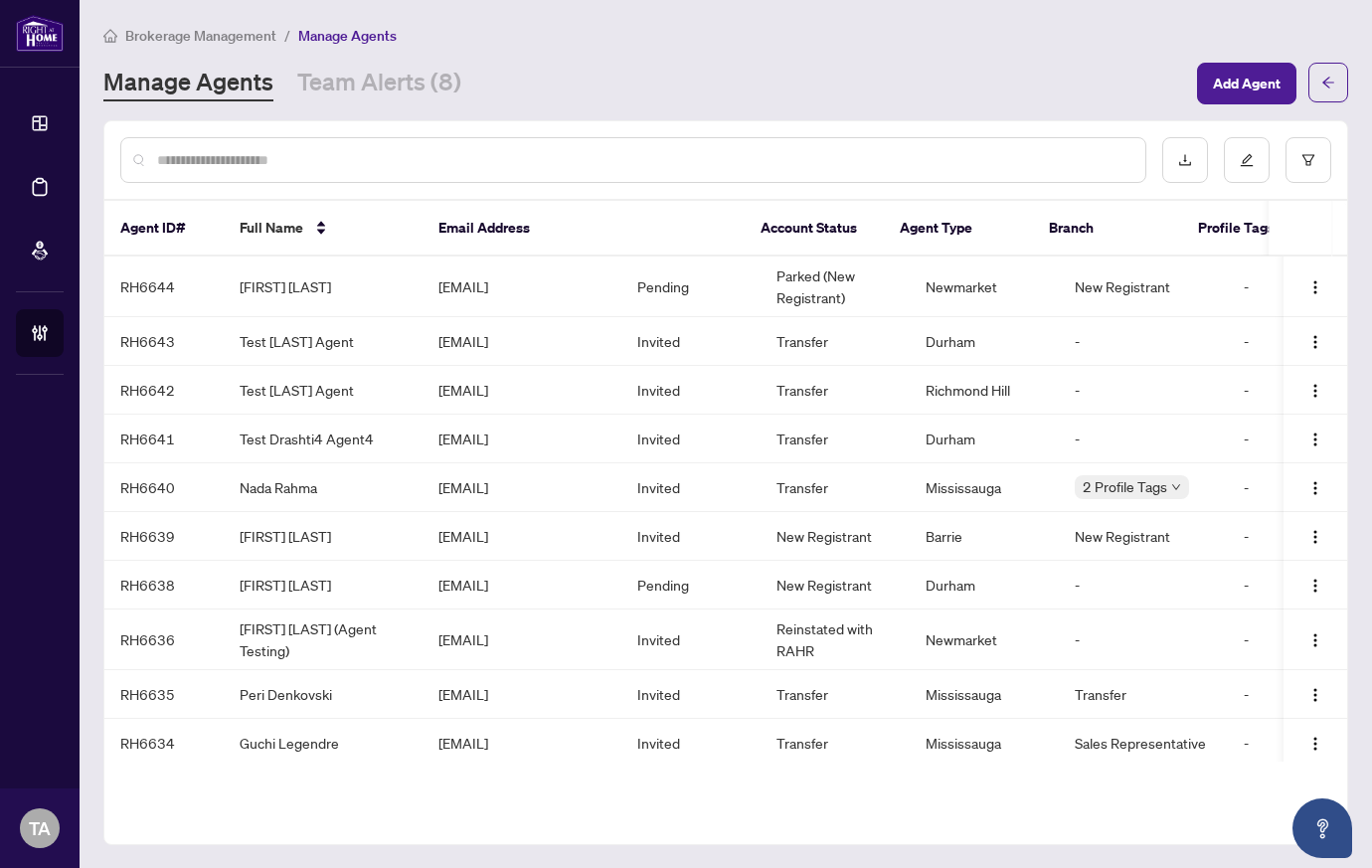 click at bounding box center (643, 160) 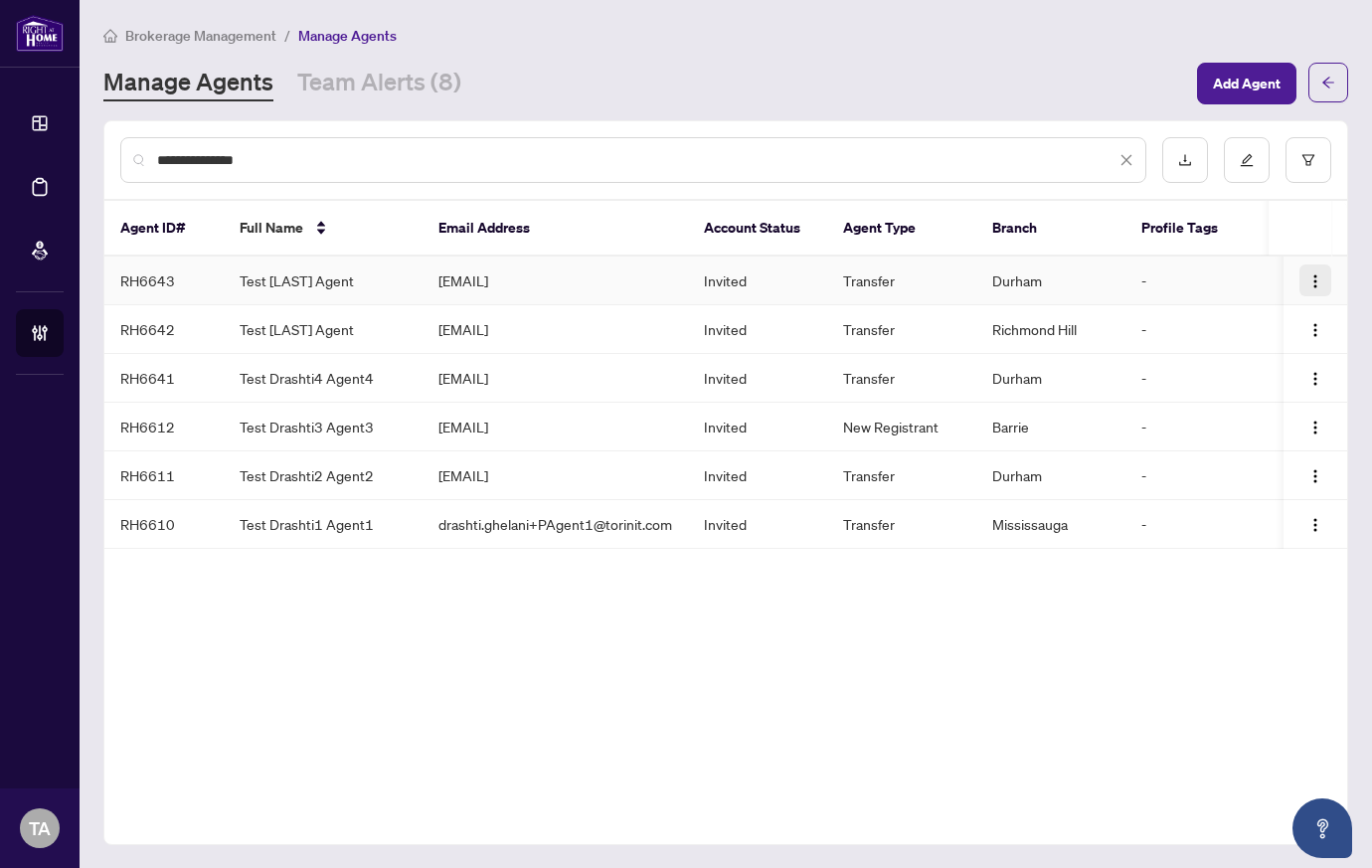 type on "**********" 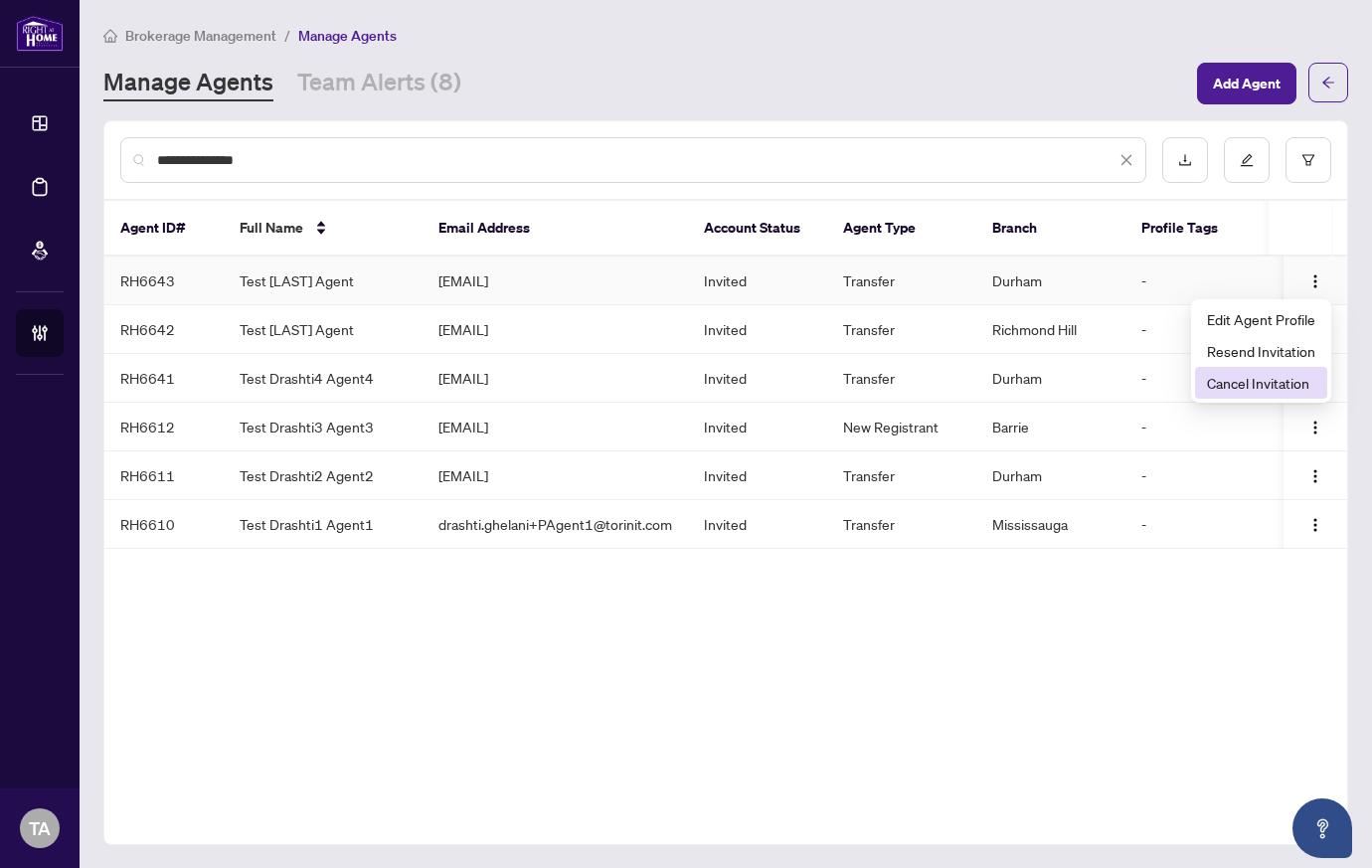 click on "Cancel Invitation" at bounding box center (1261, 383) 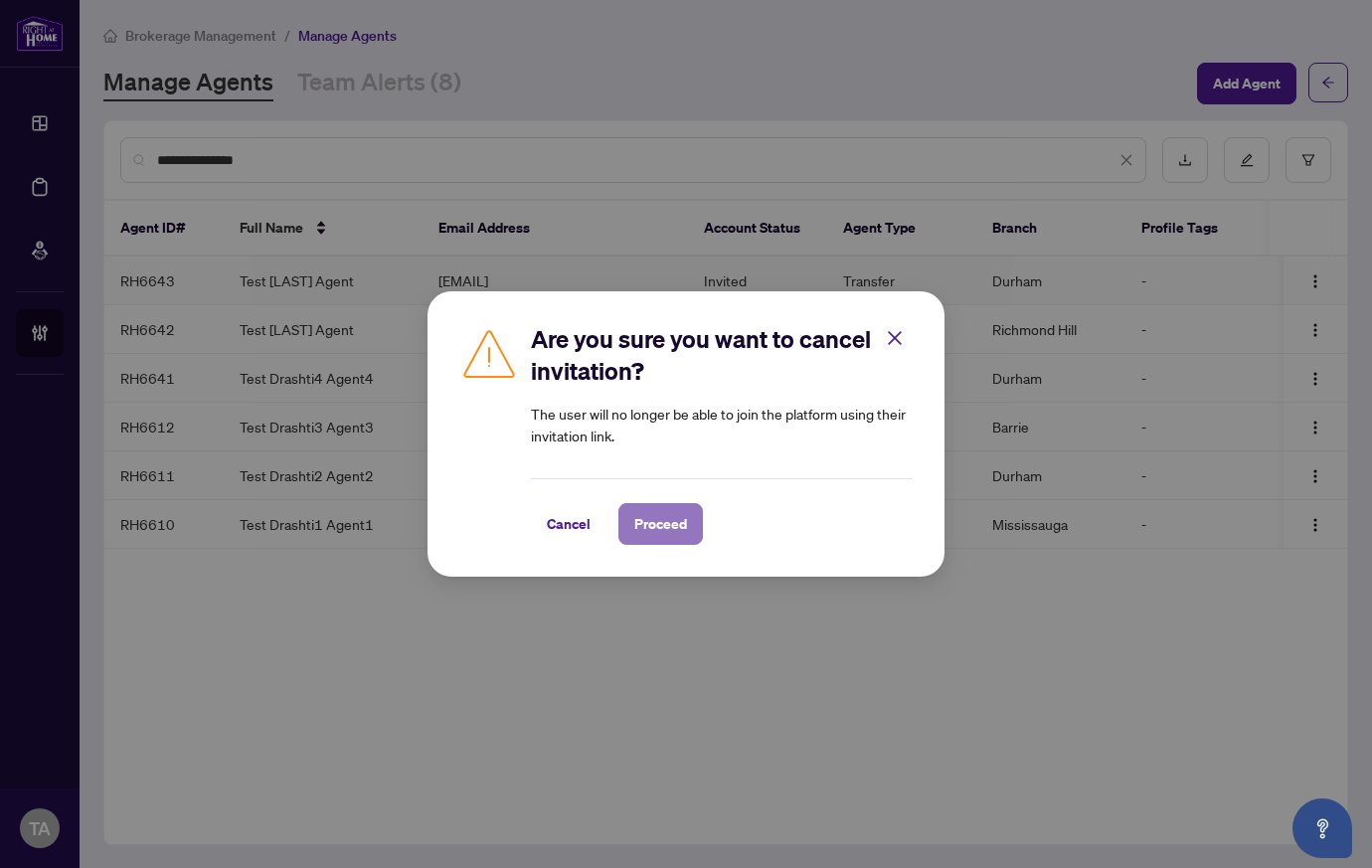 click on "Proceed" at bounding box center (660, 524) 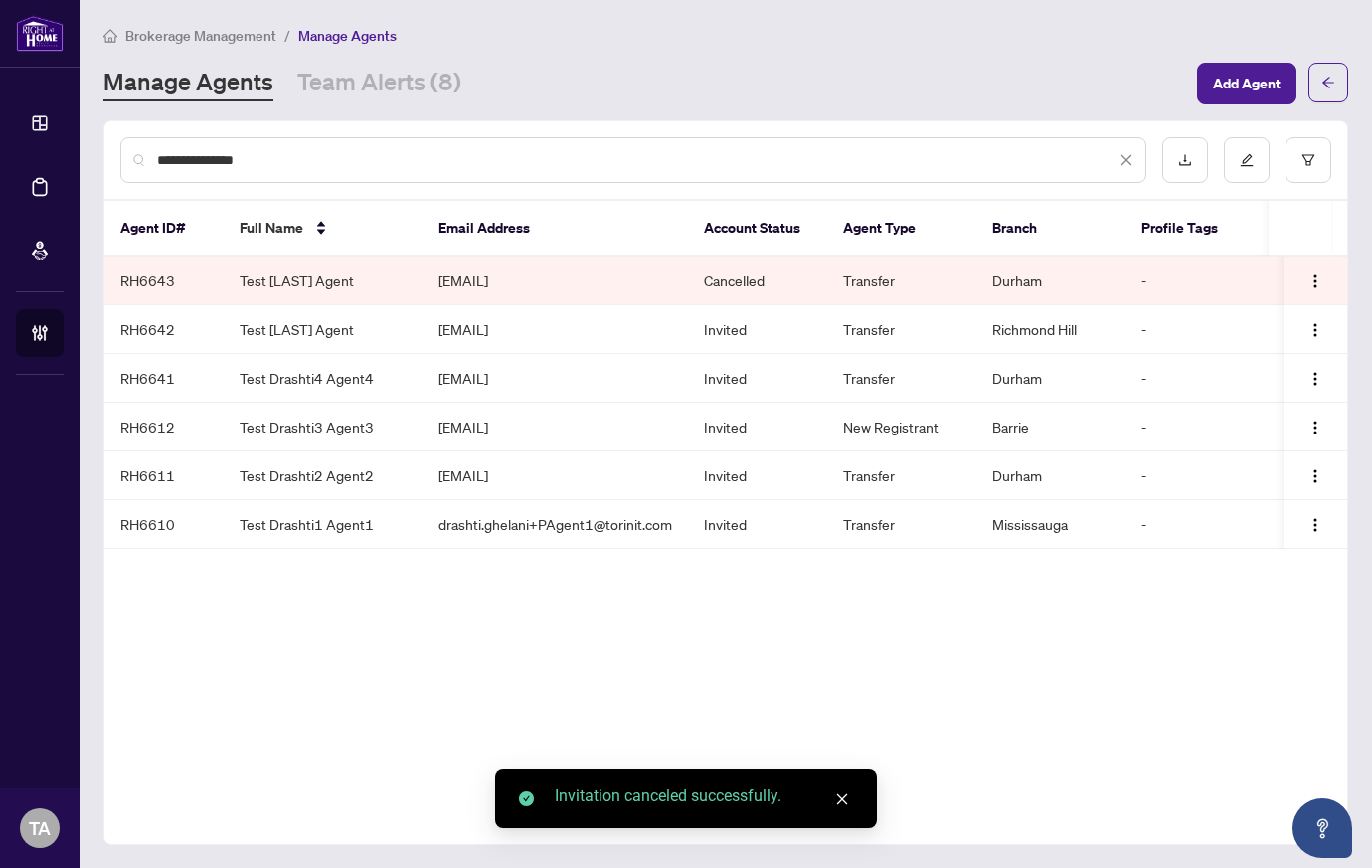 scroll, scrollTop: 0, scrollLeft: 85, axis: horizontal 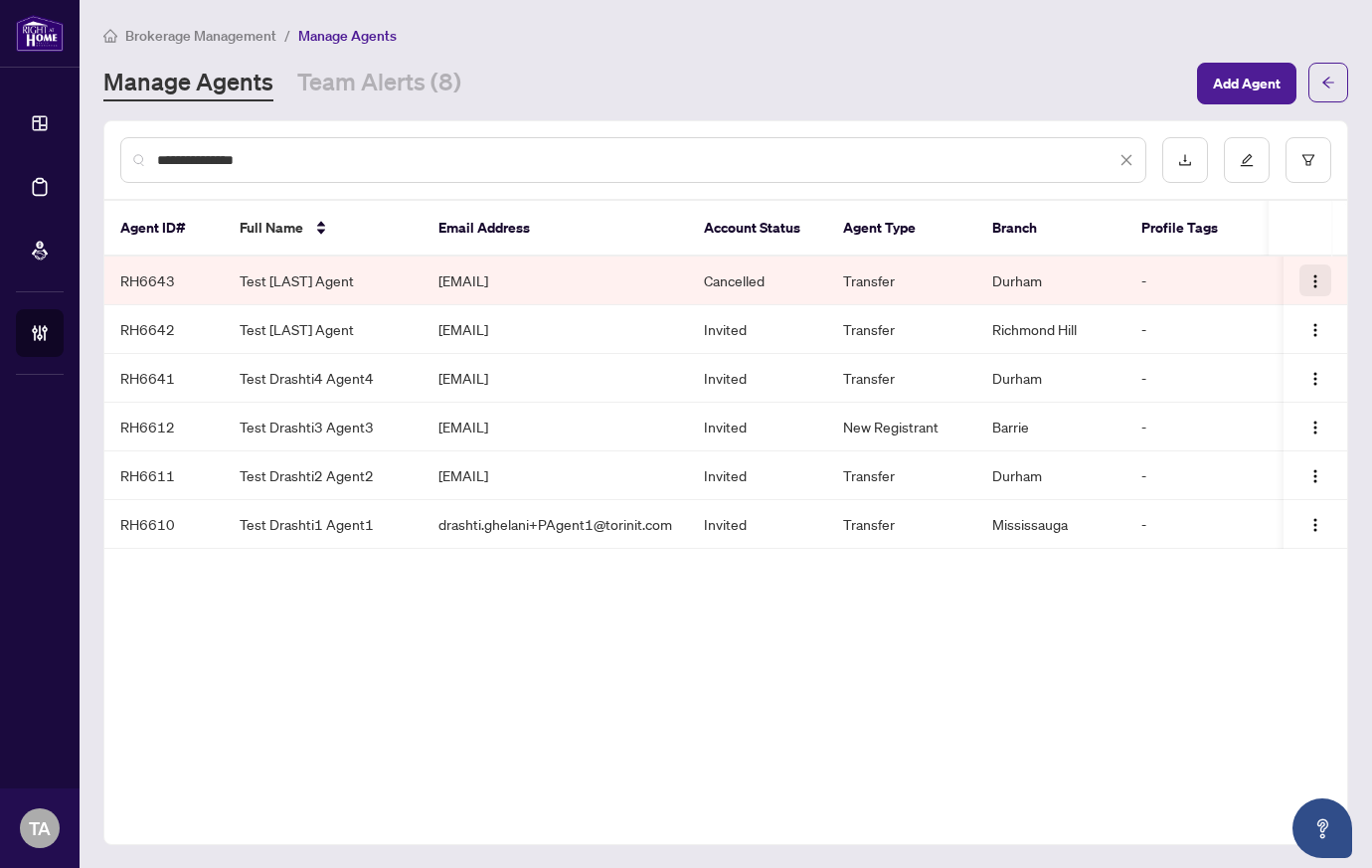 click at bounding box center (1315, 281) 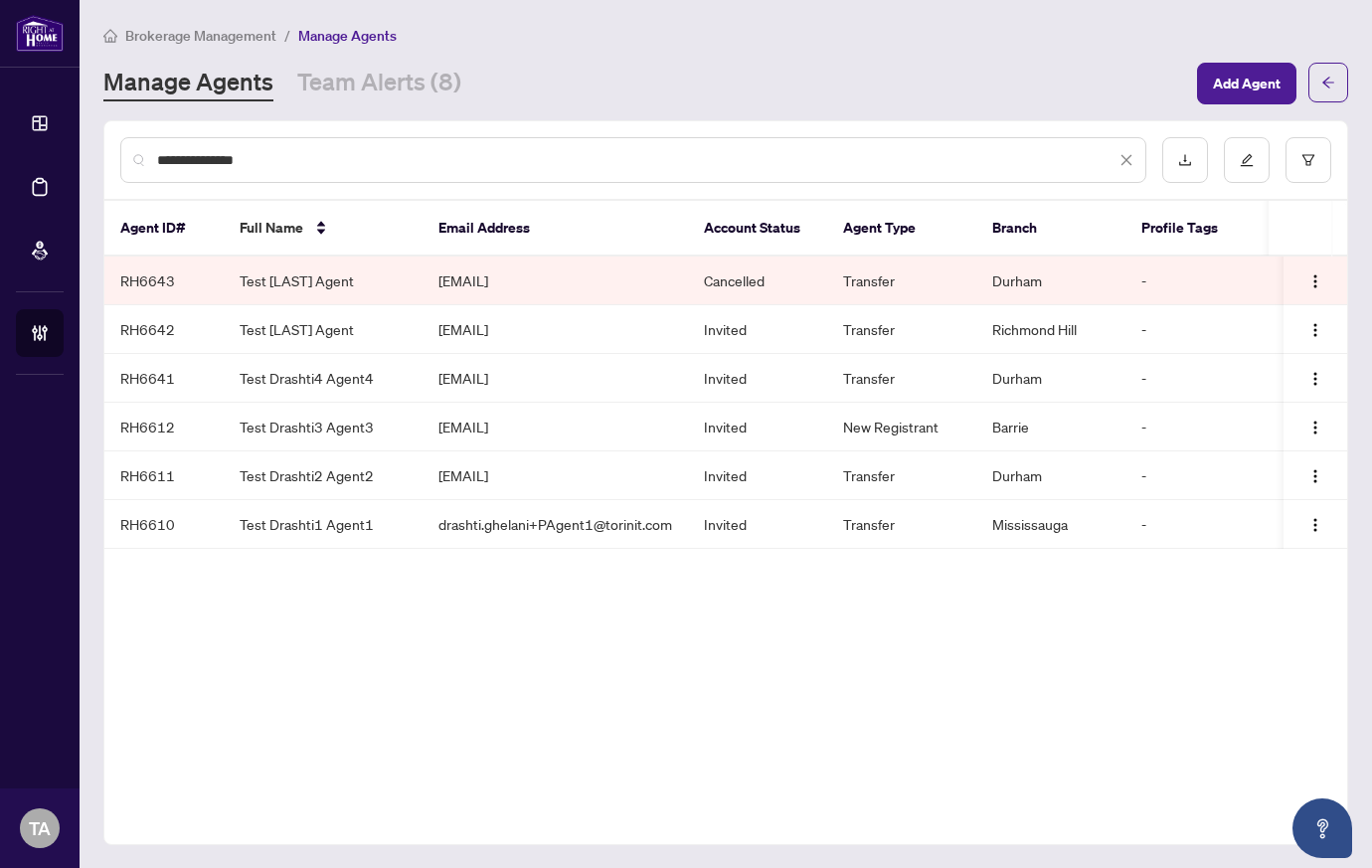 click on "Manage Agents Team Alerts   (8)" at bounding box center [644, 84] 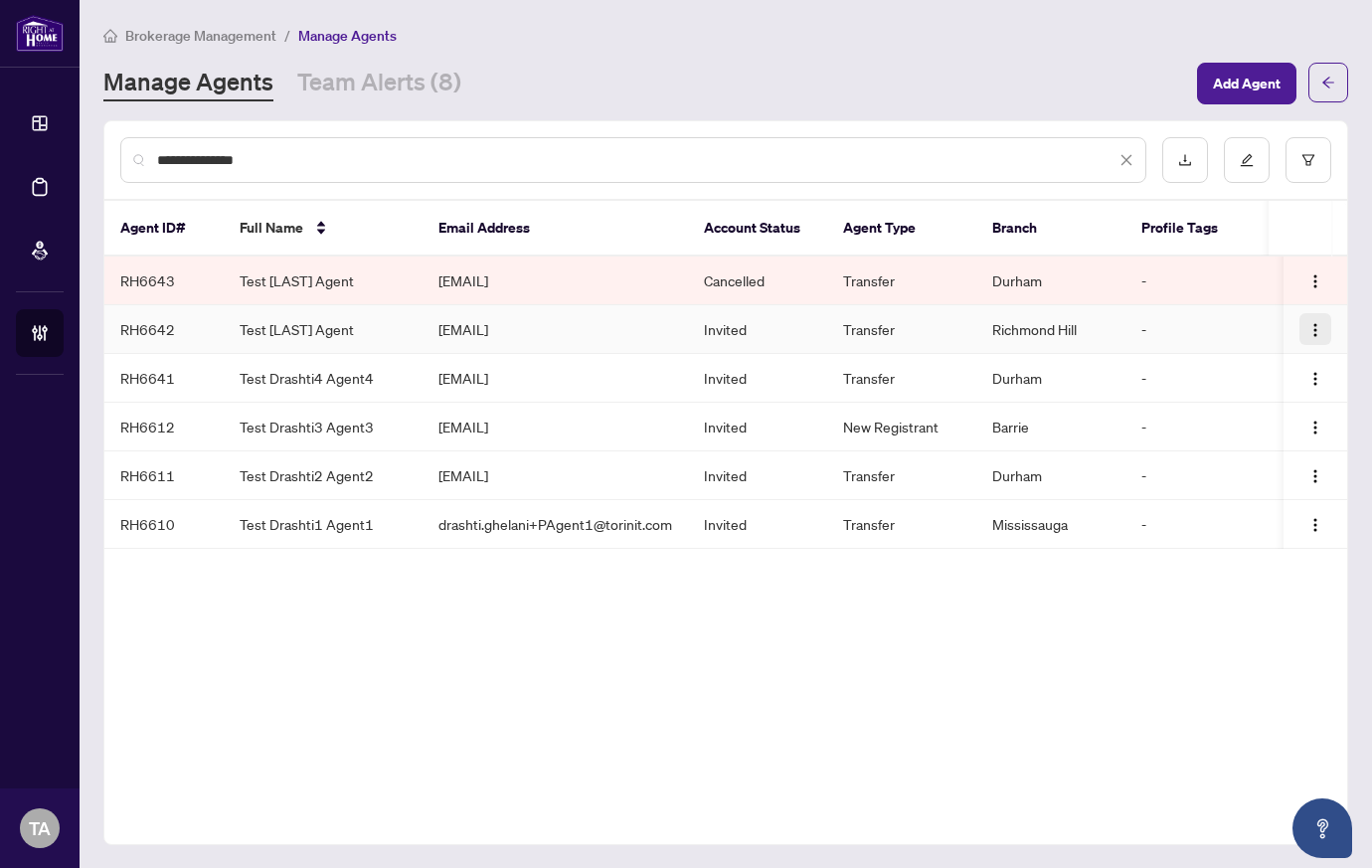 click at bounding box center (1315, 330) 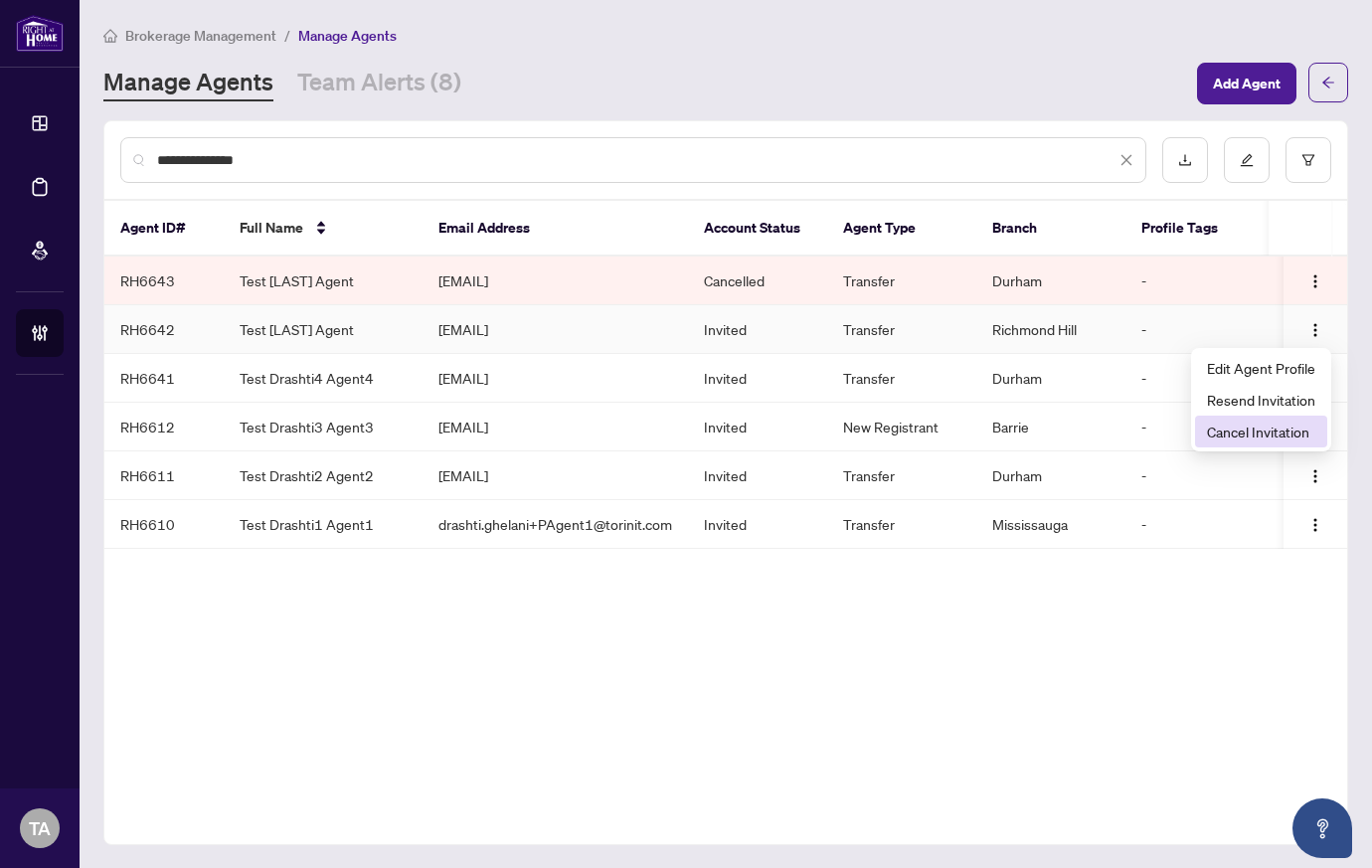 click on "Cancel Invitation" at bounding box center [1261, 432] 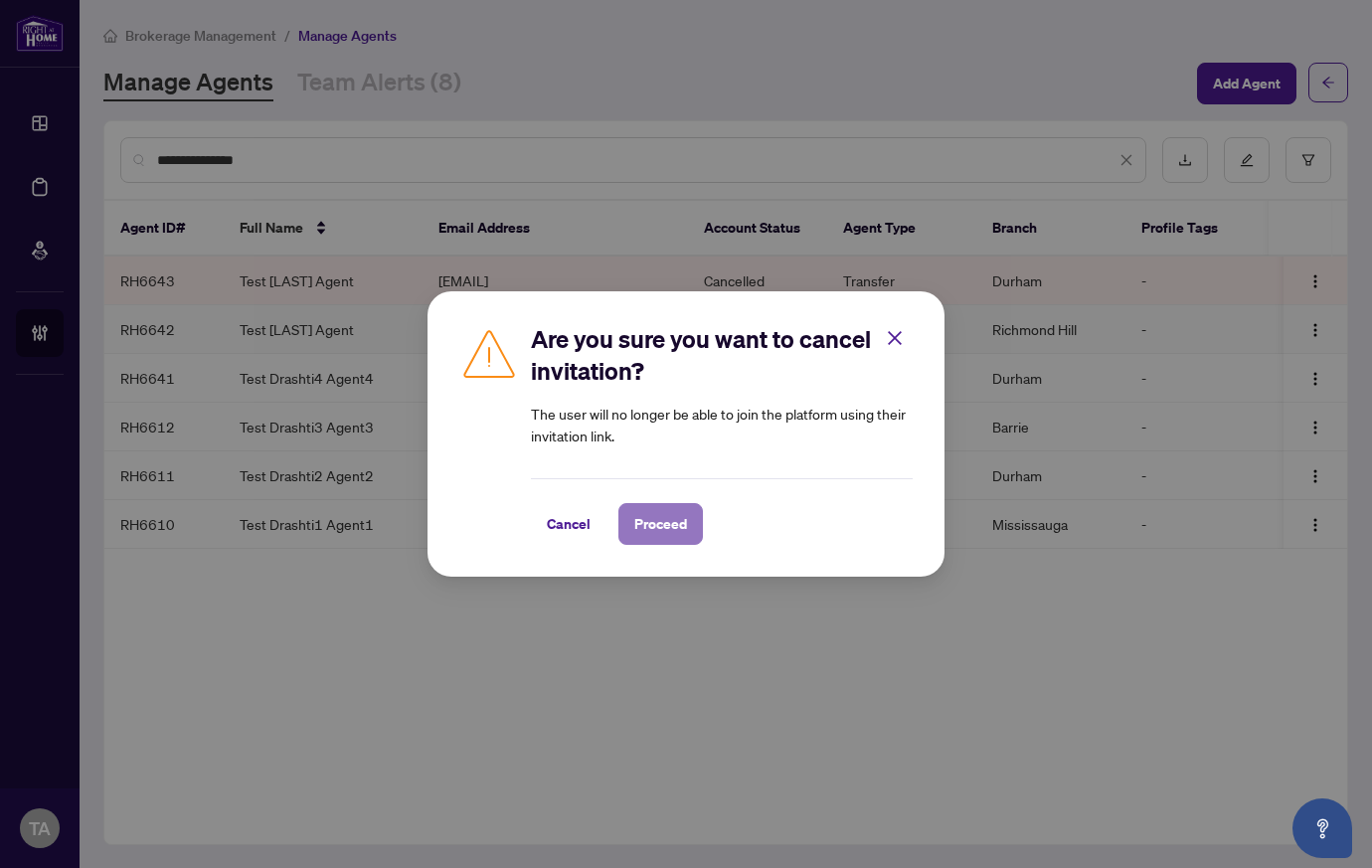 click on "Proceed" at bounding box center [660, 524] 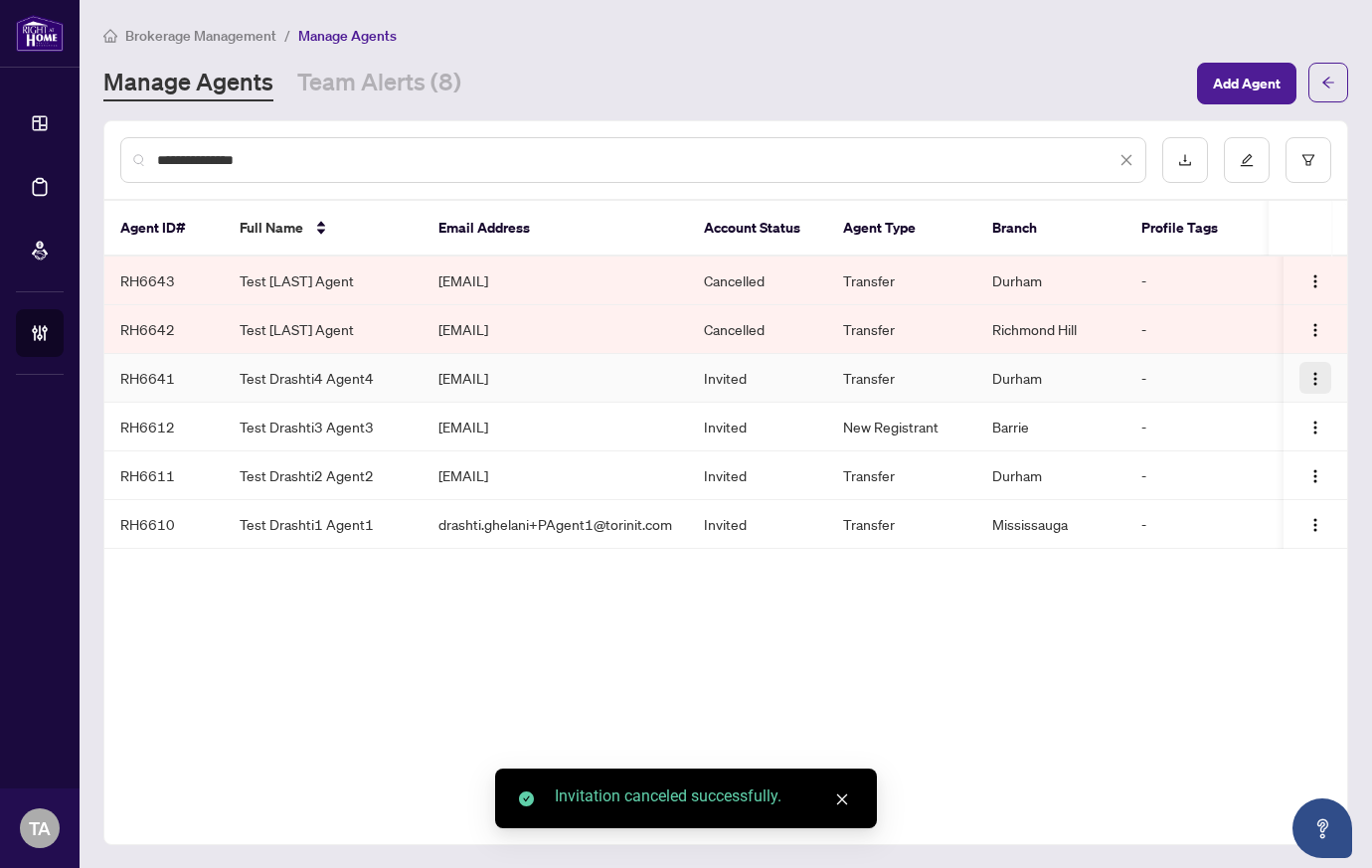 click at bounding box center [1315, 379] 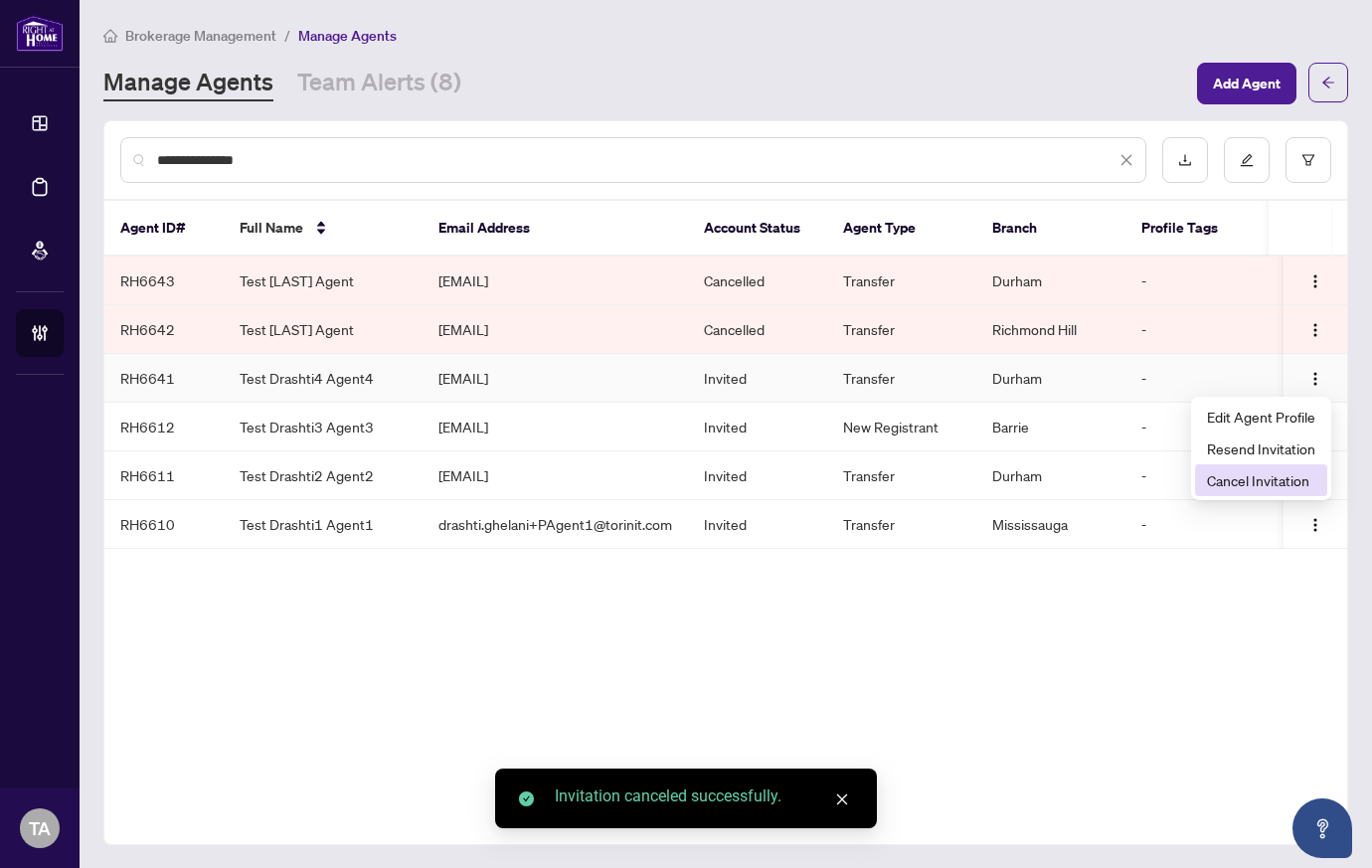 click on "Cancel Invitation" at bounding box center (1261, 480) 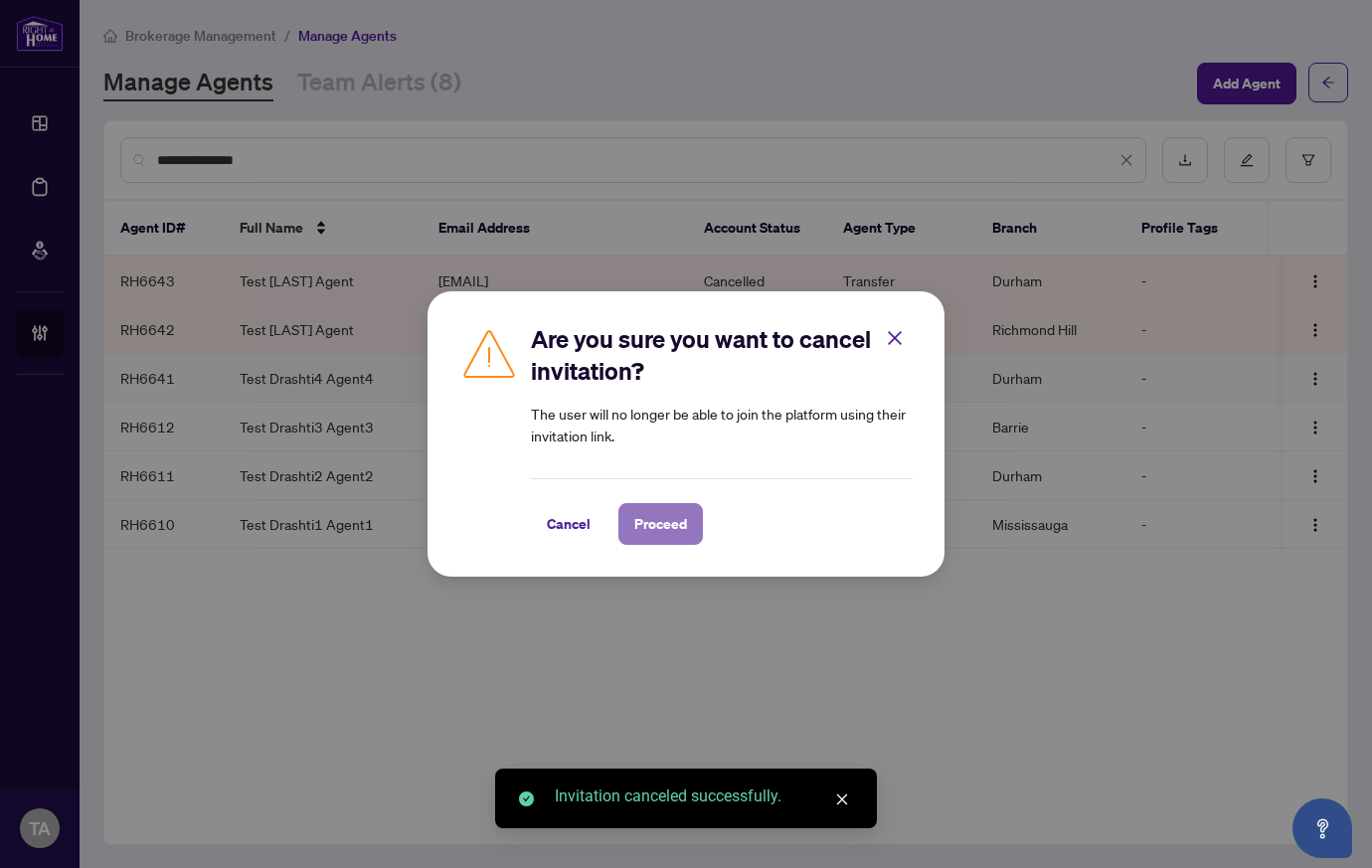 click on "Proceed" at bounding box center [660, 524] 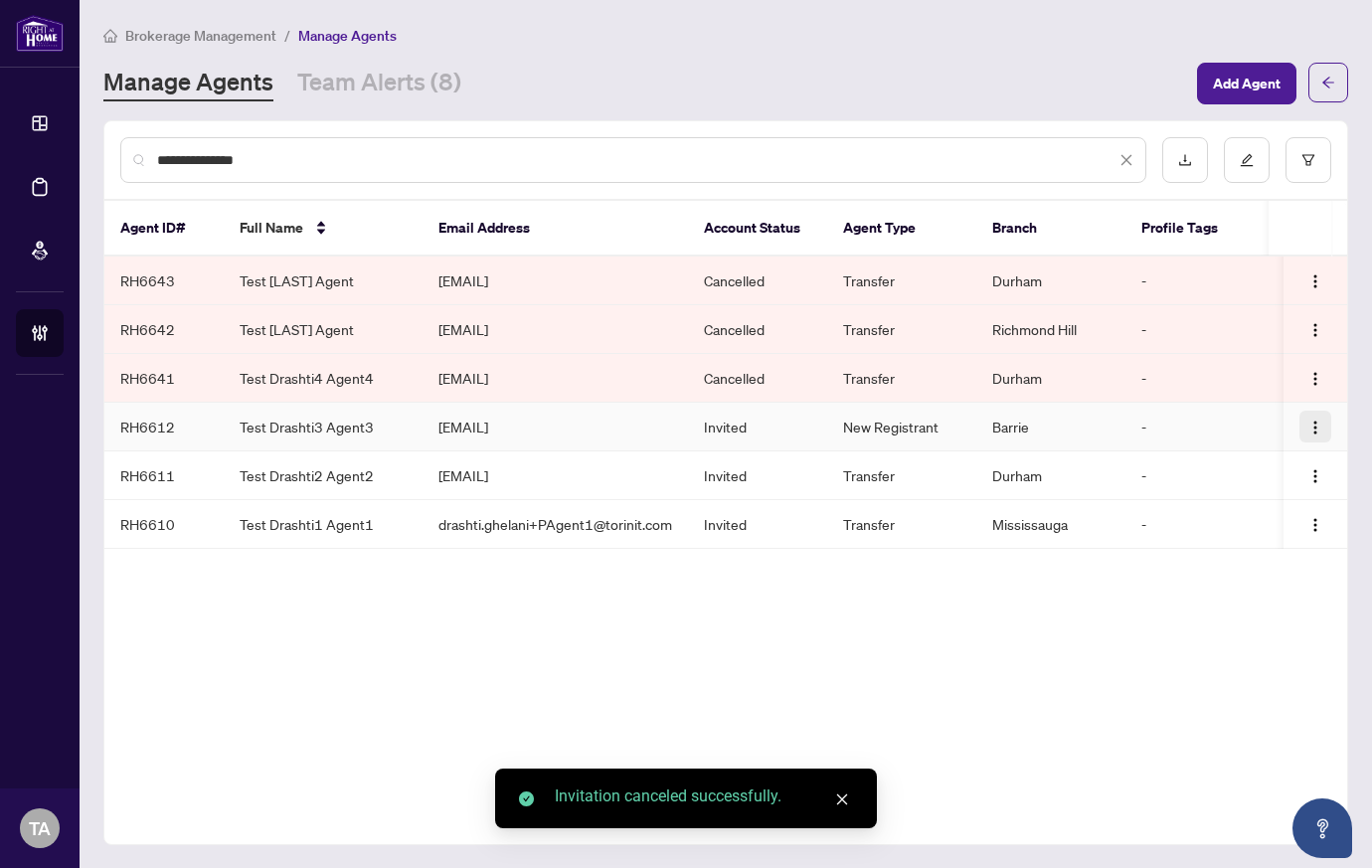 click at bounding box center [1315, 428] 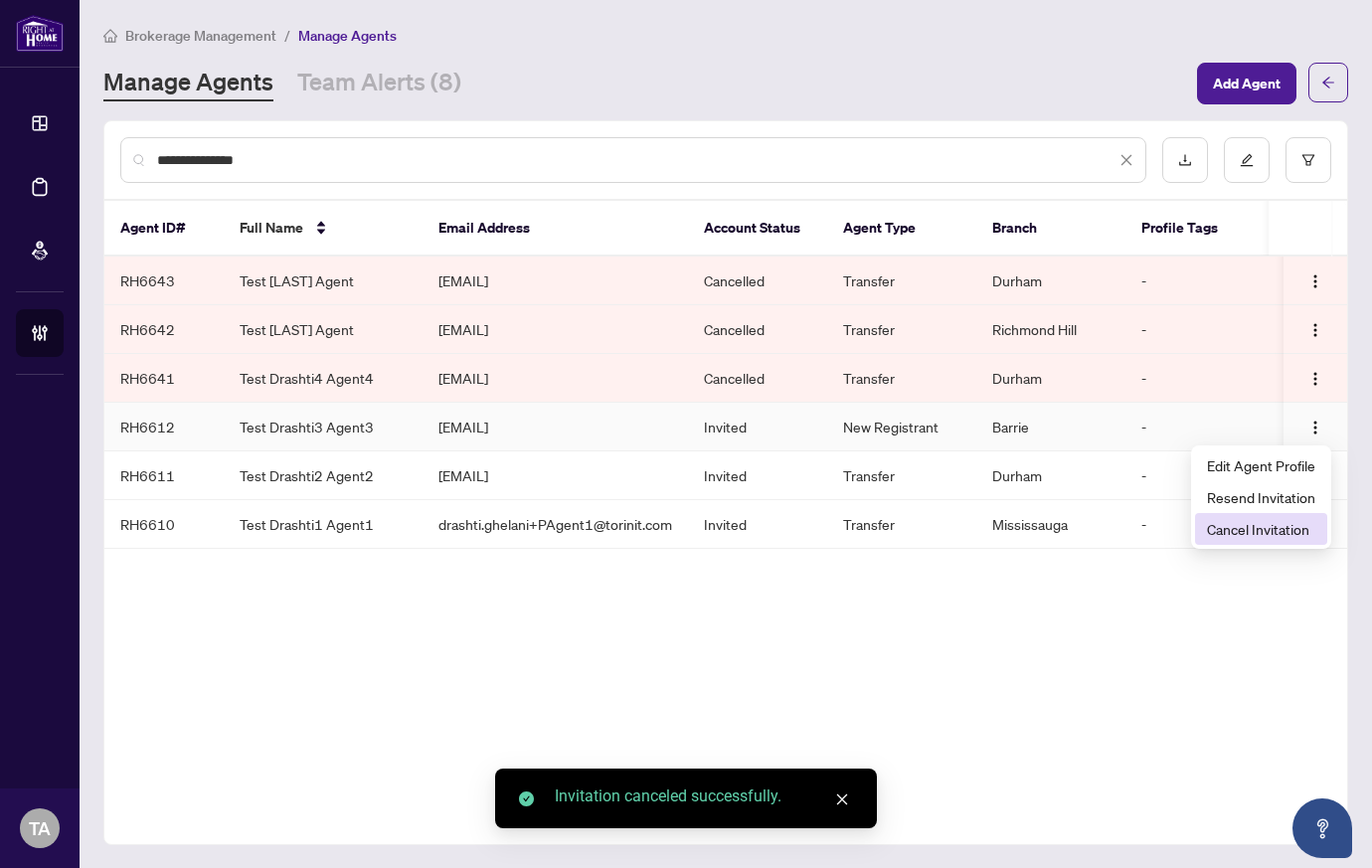 click on "Cancel Invitation" at bounding box center (1261, 529) 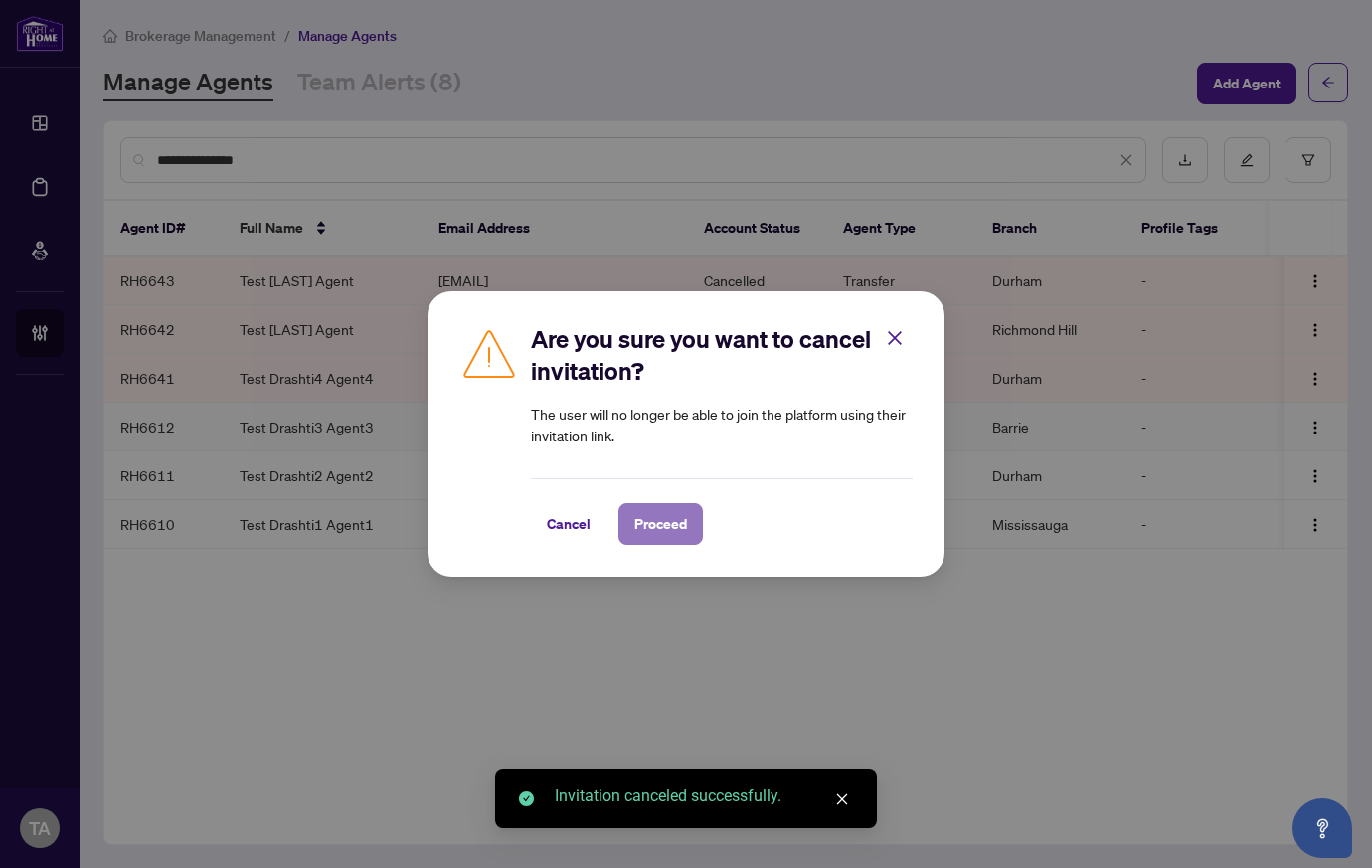 click on "Proceed" at bounding box center (660, 524) 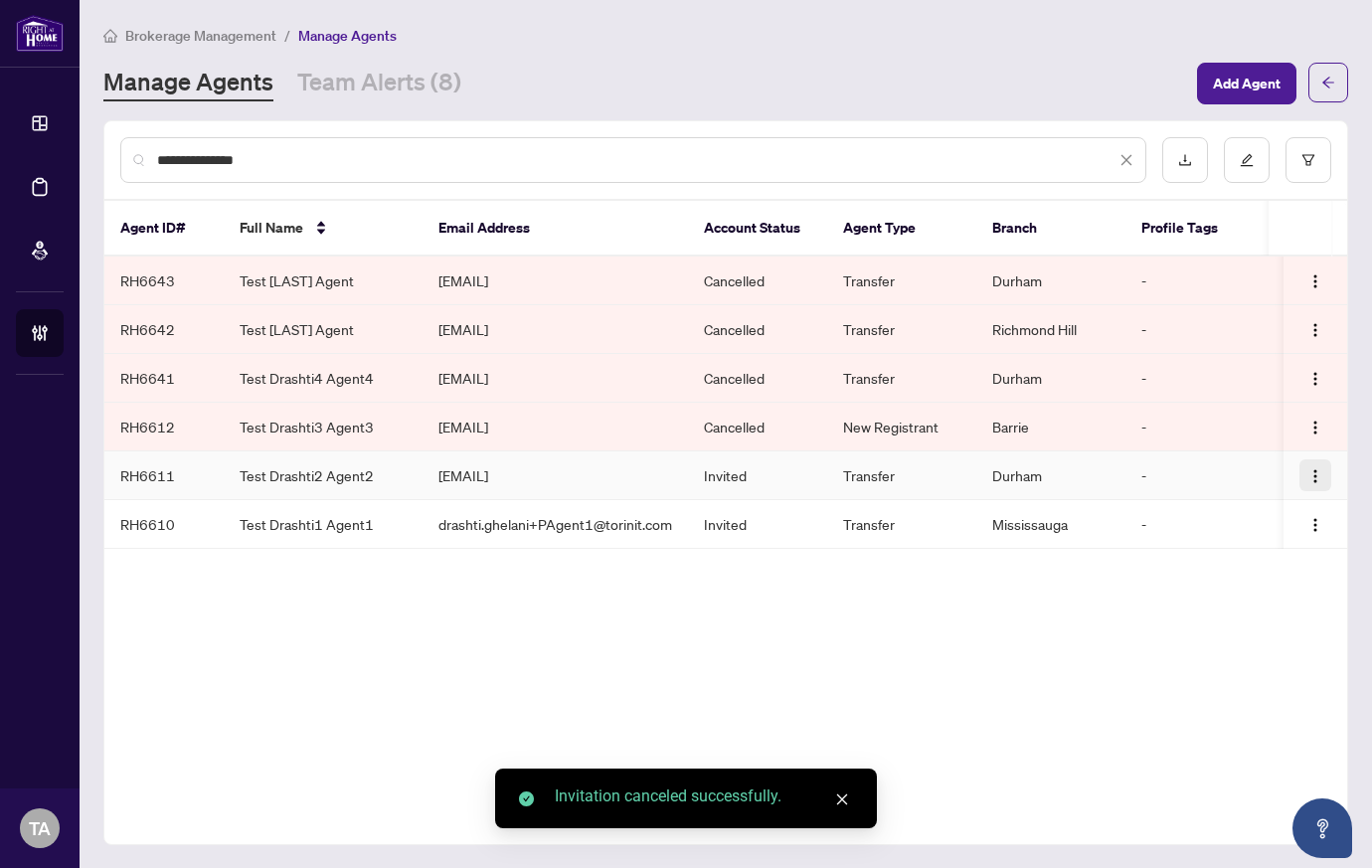 click at bounding box center (1315, 476) 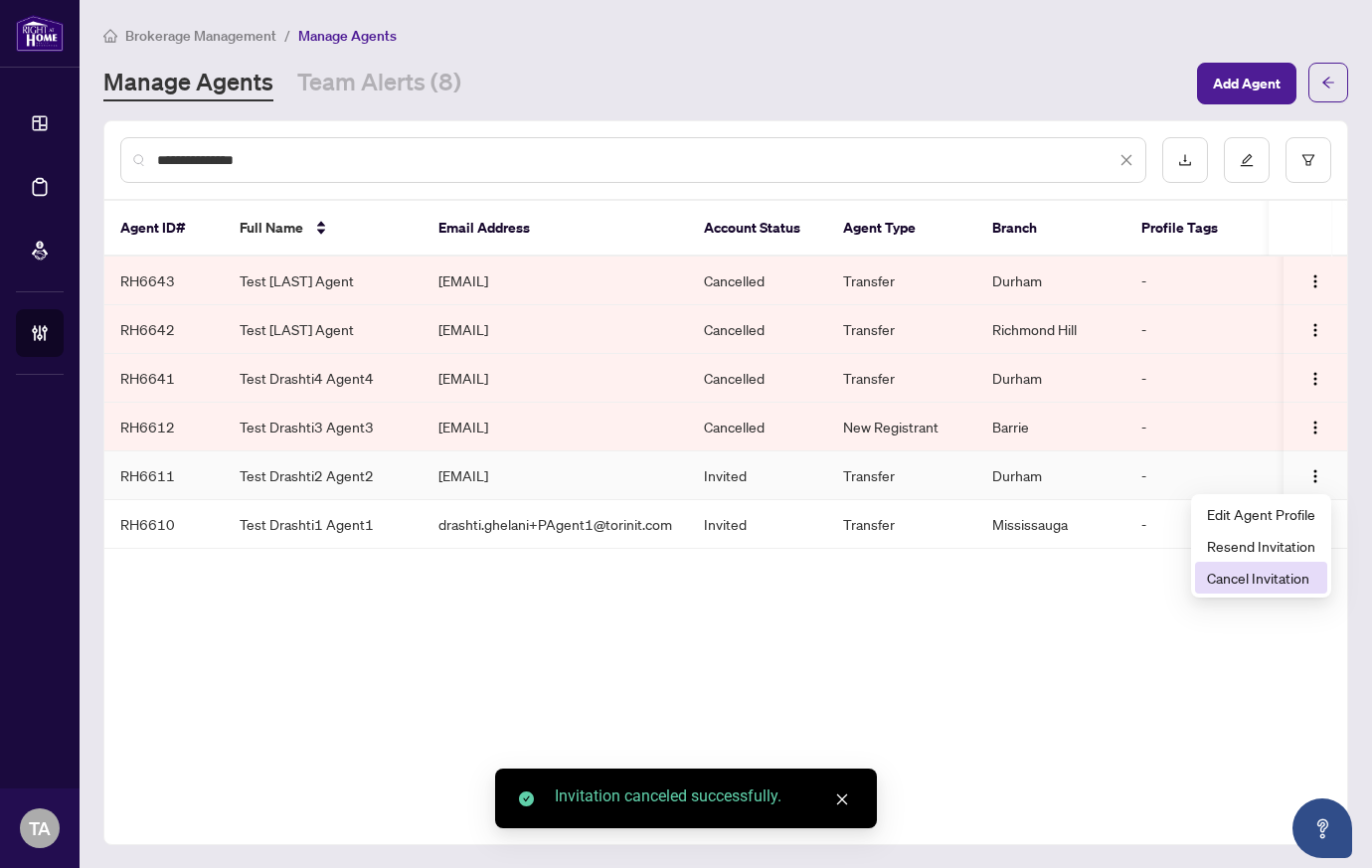 click on "Cancel Invitation" at bounding box center (1261, 578) 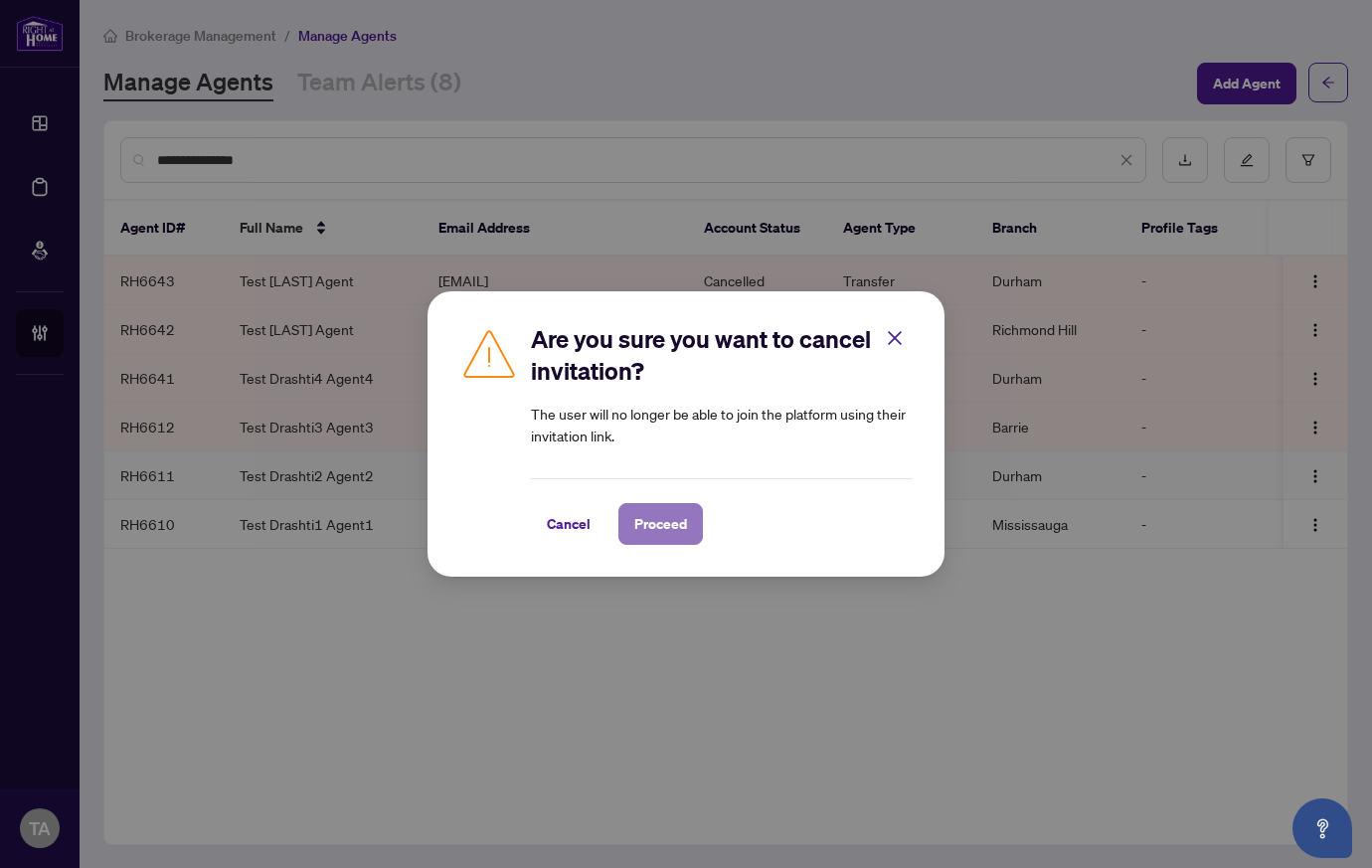 click on "Proceed" at bounding box center [660, 524] 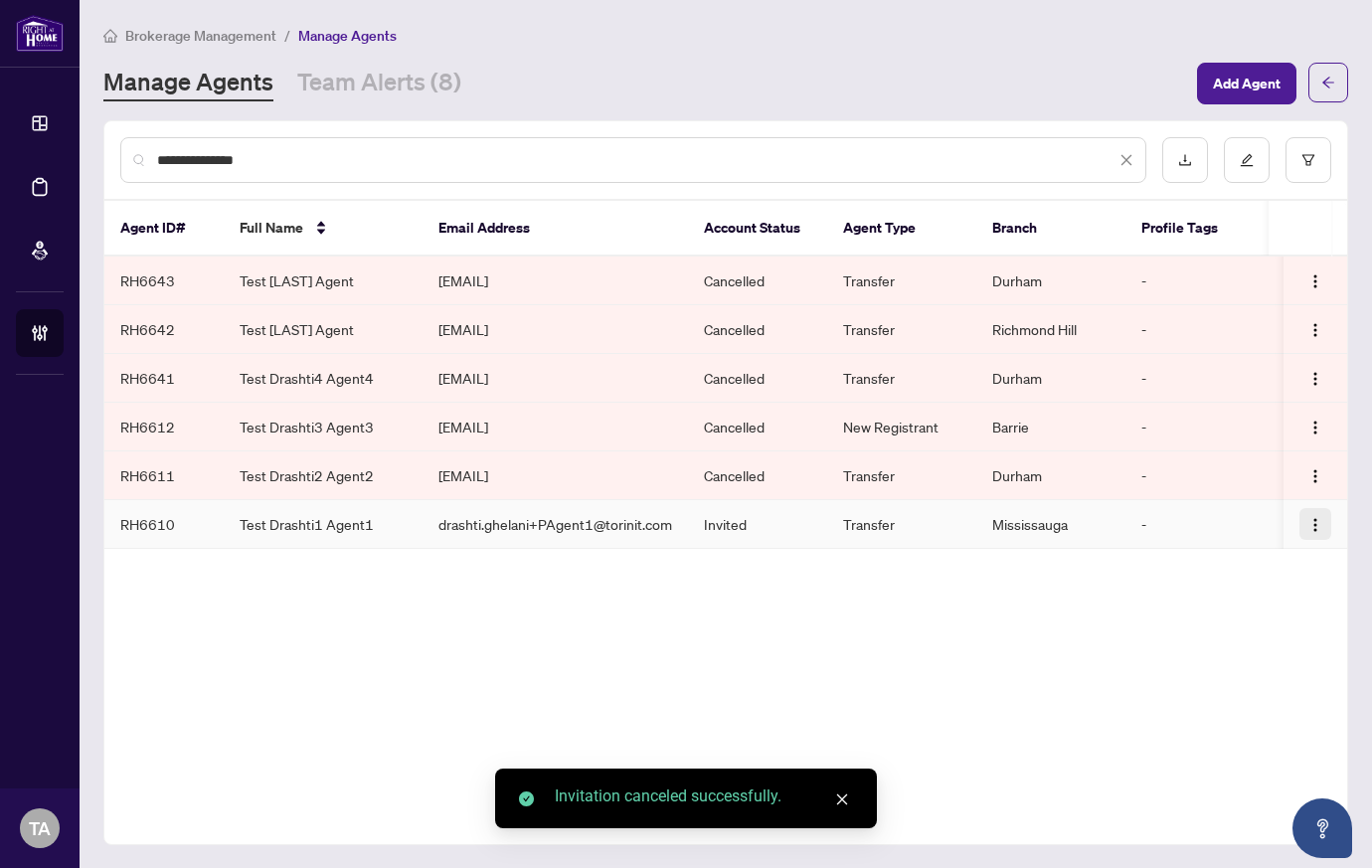click at bounding box center [1315, 525] 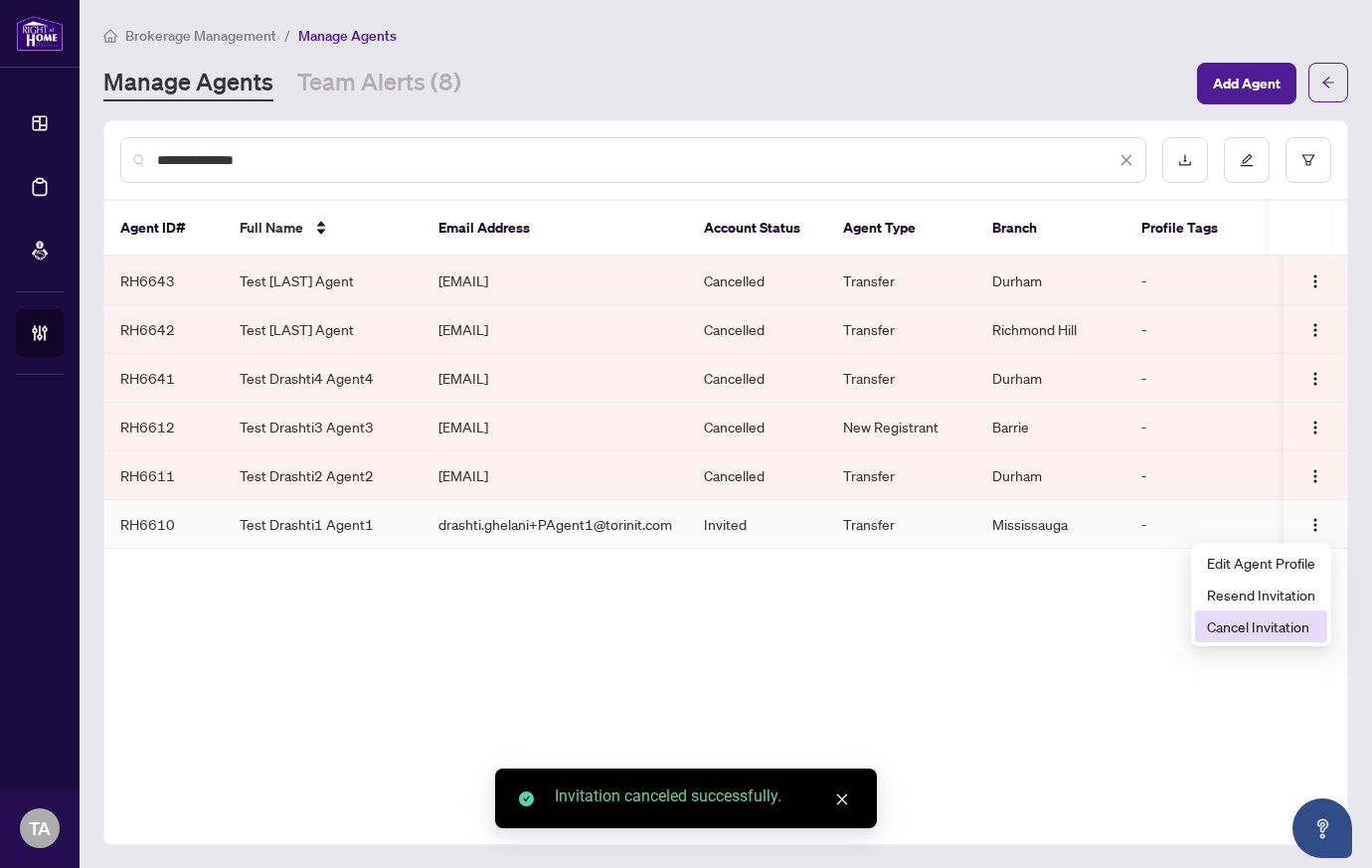 click on "Cancel Invitation" at bounding box center [1261, 626] 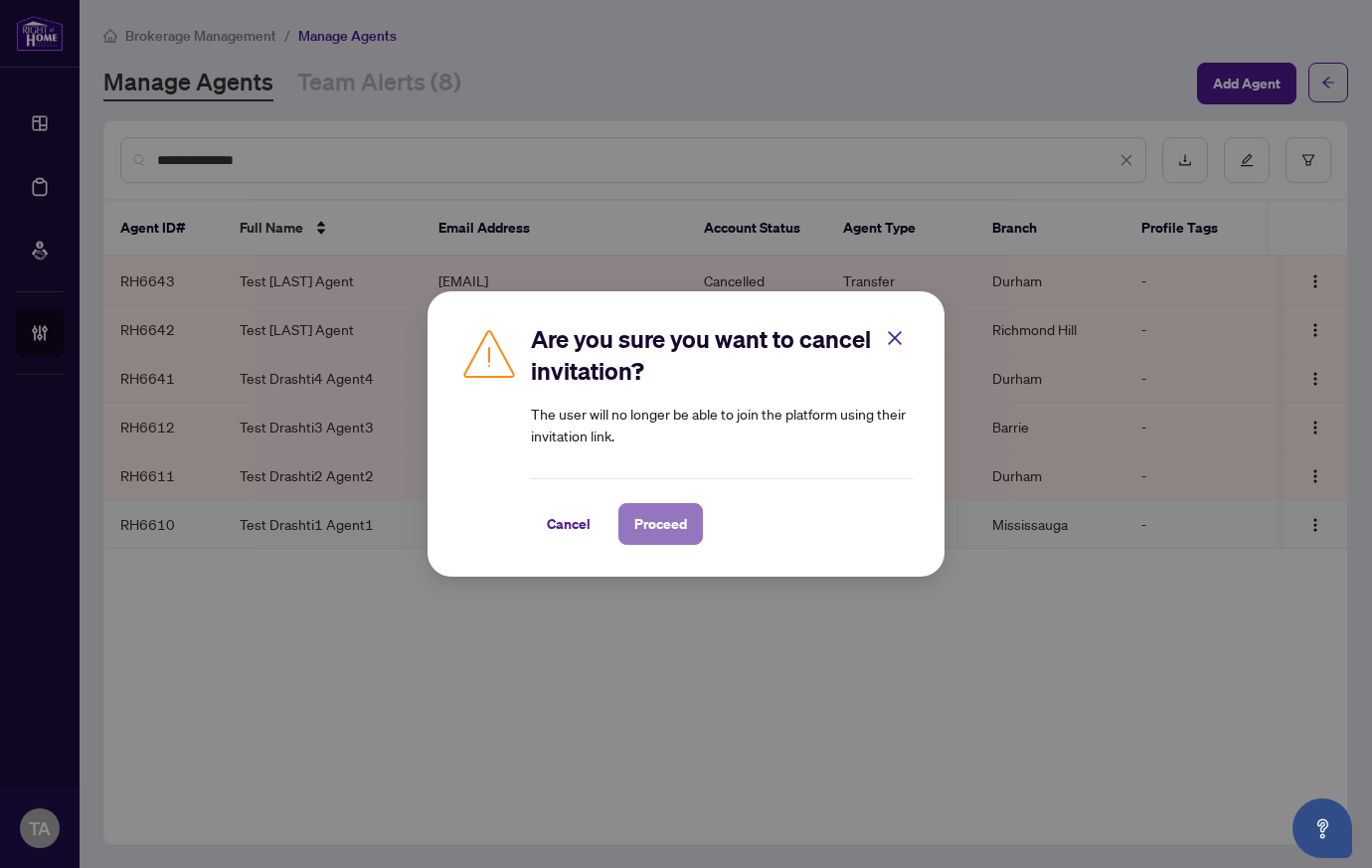 click on "Proceed" at bounding box center (660, 524) 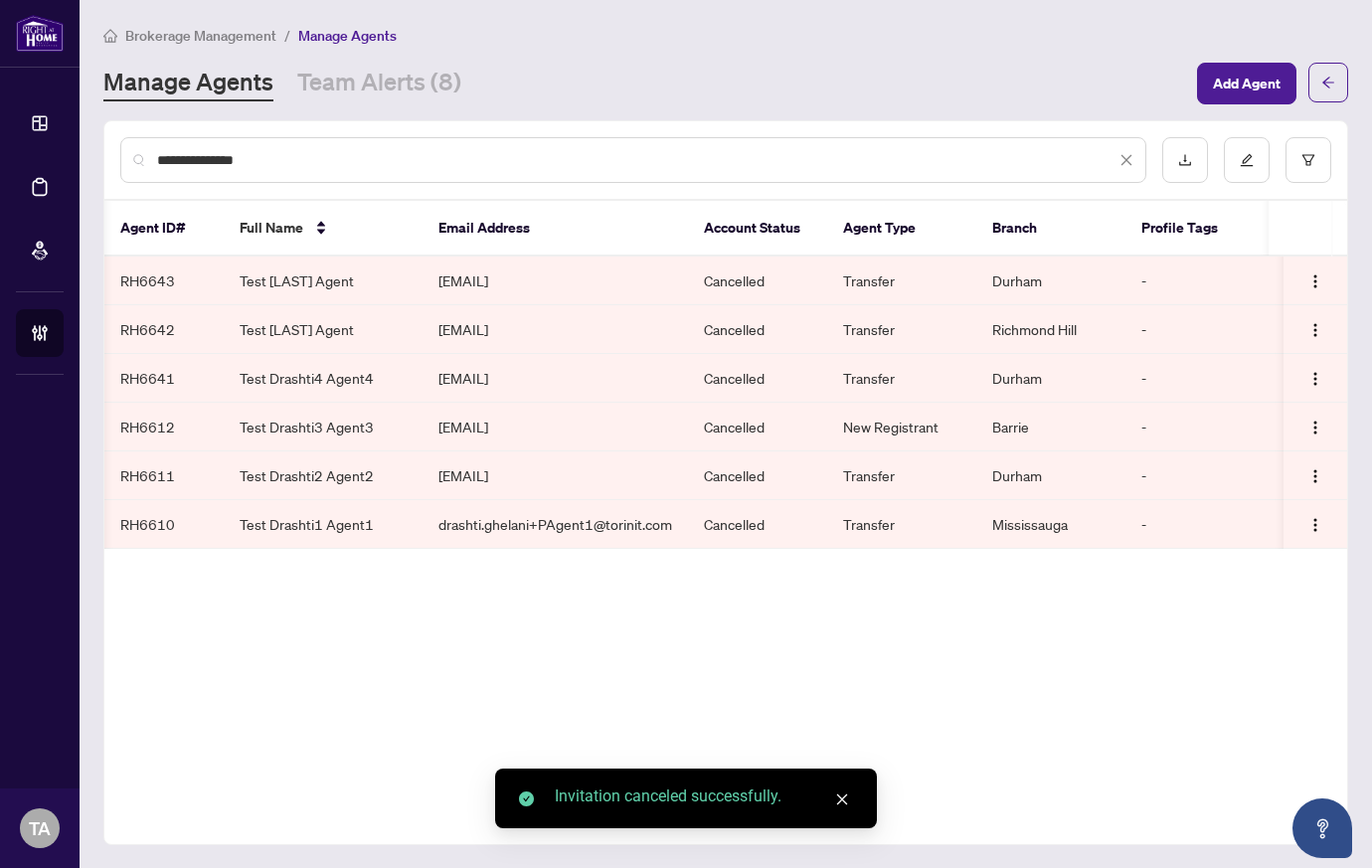 scroll, scrollTop: 0, scrollLeft: 130, axis: horizontal 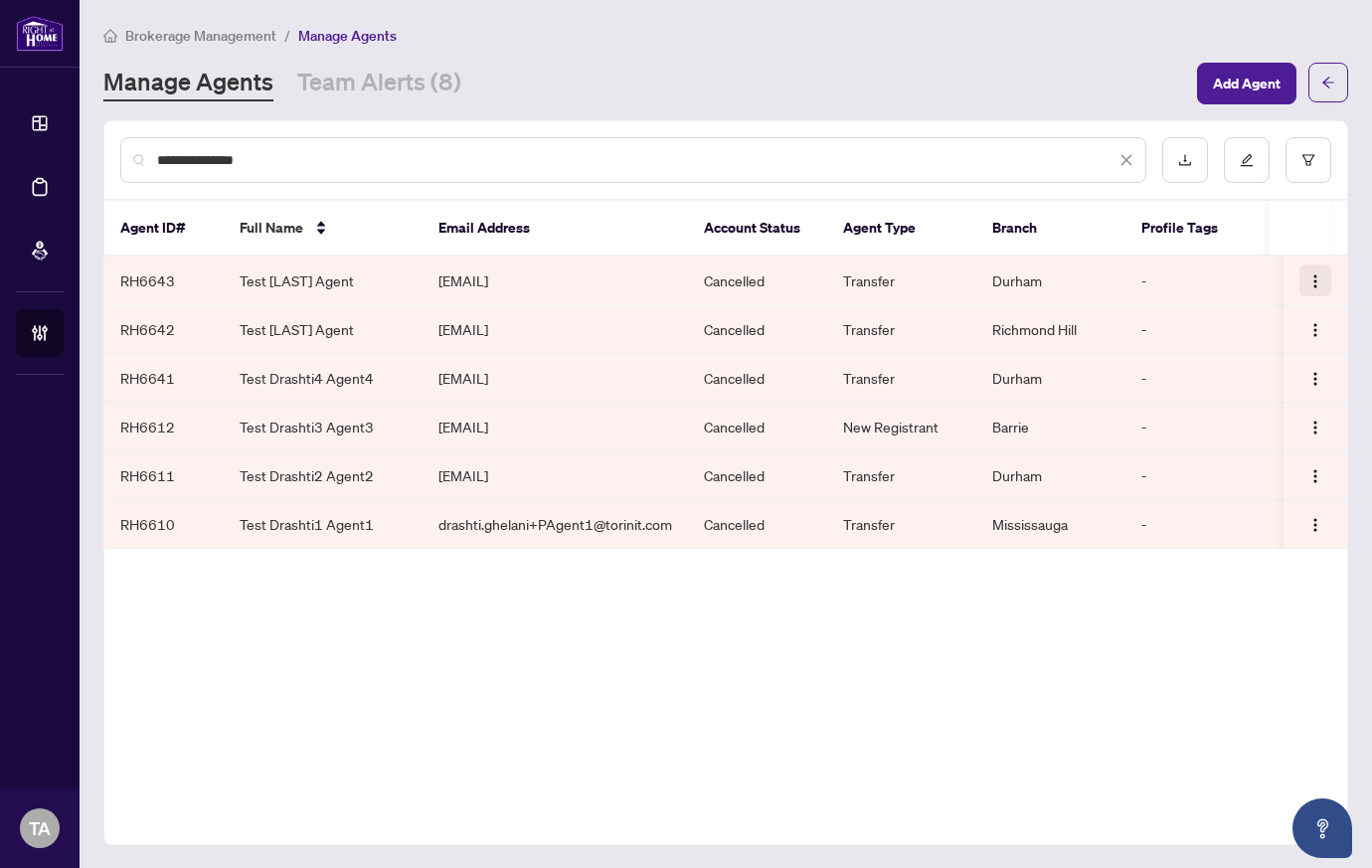 click at bounding box center (1315, 281) 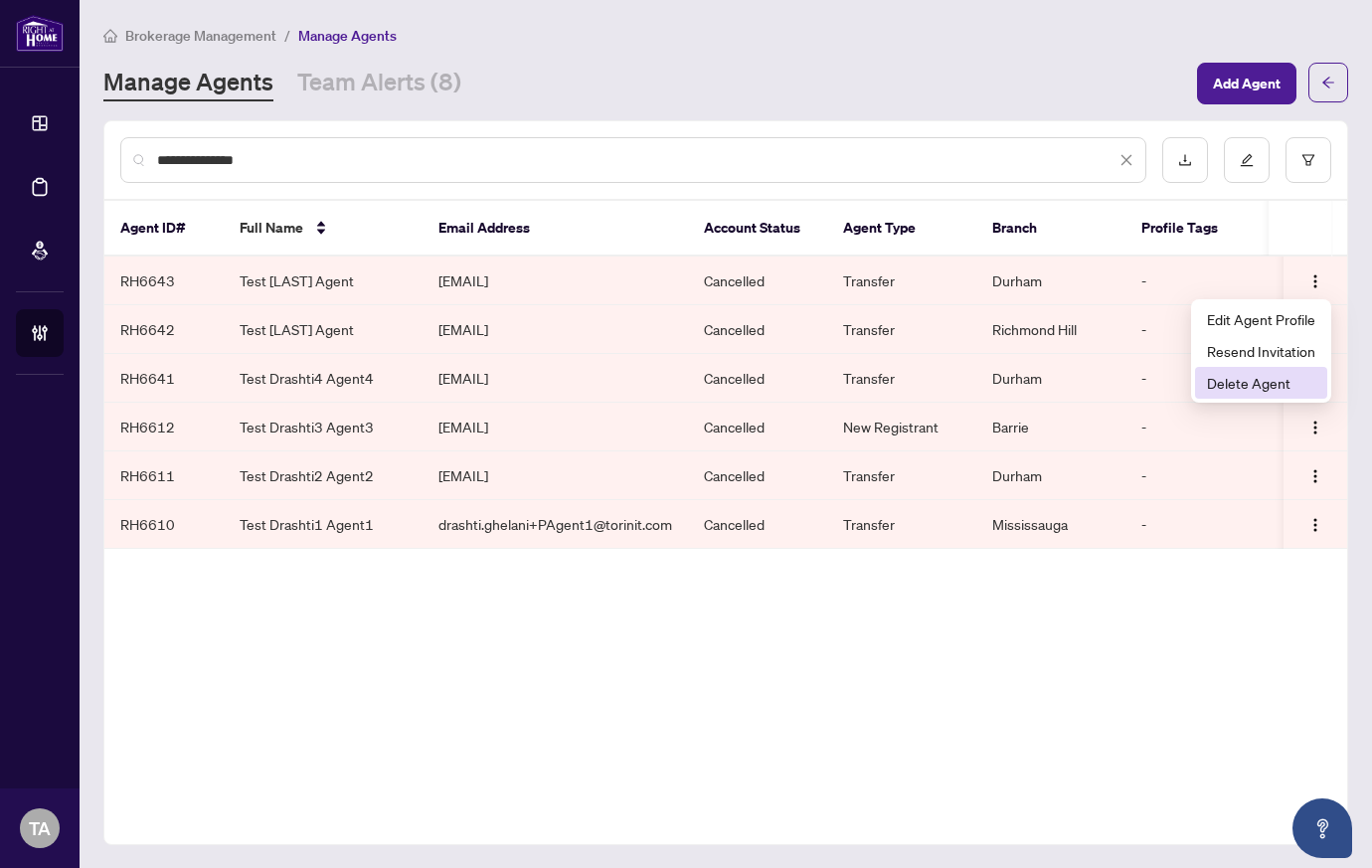 click on "Delete Agent" at bounding box center (1261, 383) 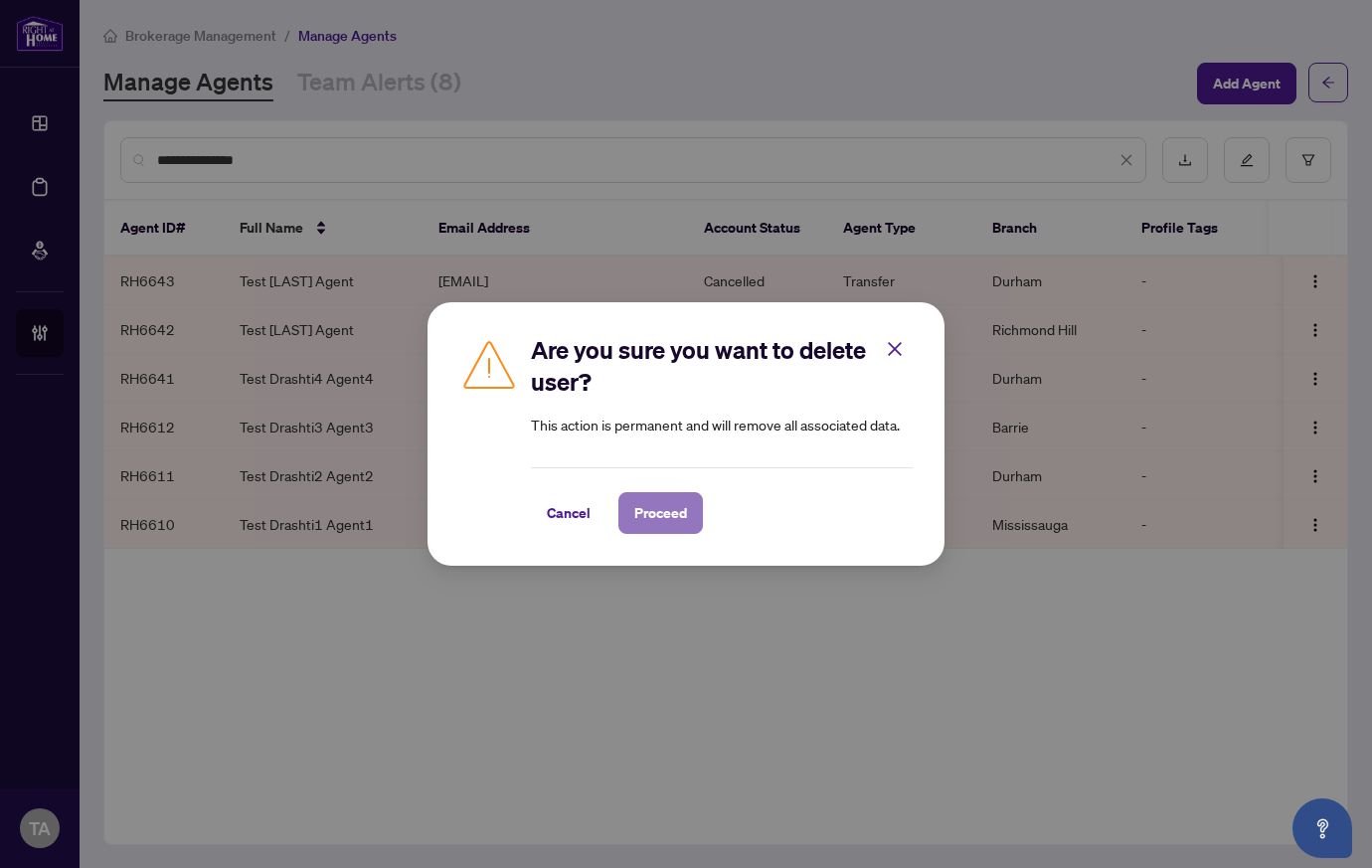 click on "Proceed" at bounding box center (660, 513) 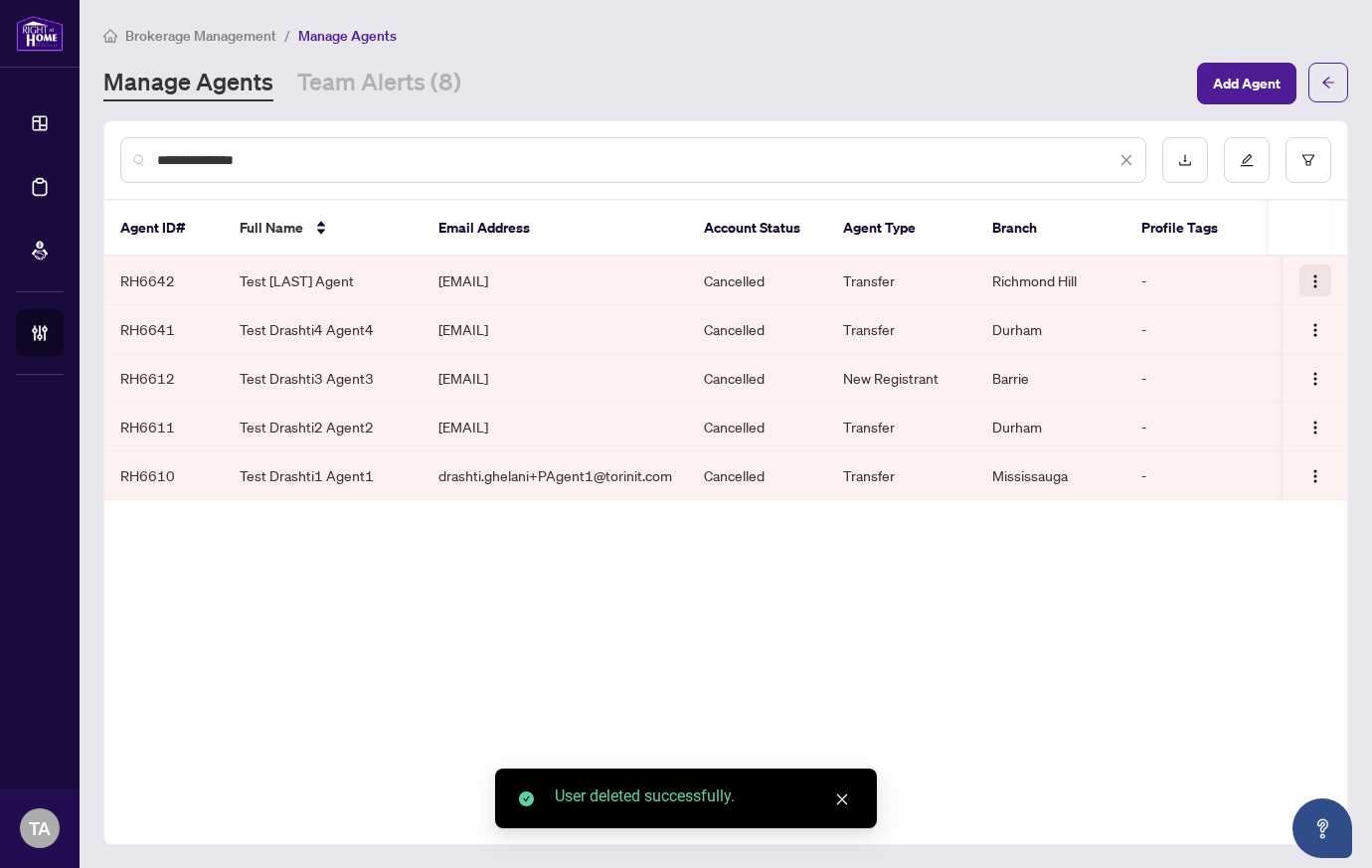 click at bounding box center (1315, 281) 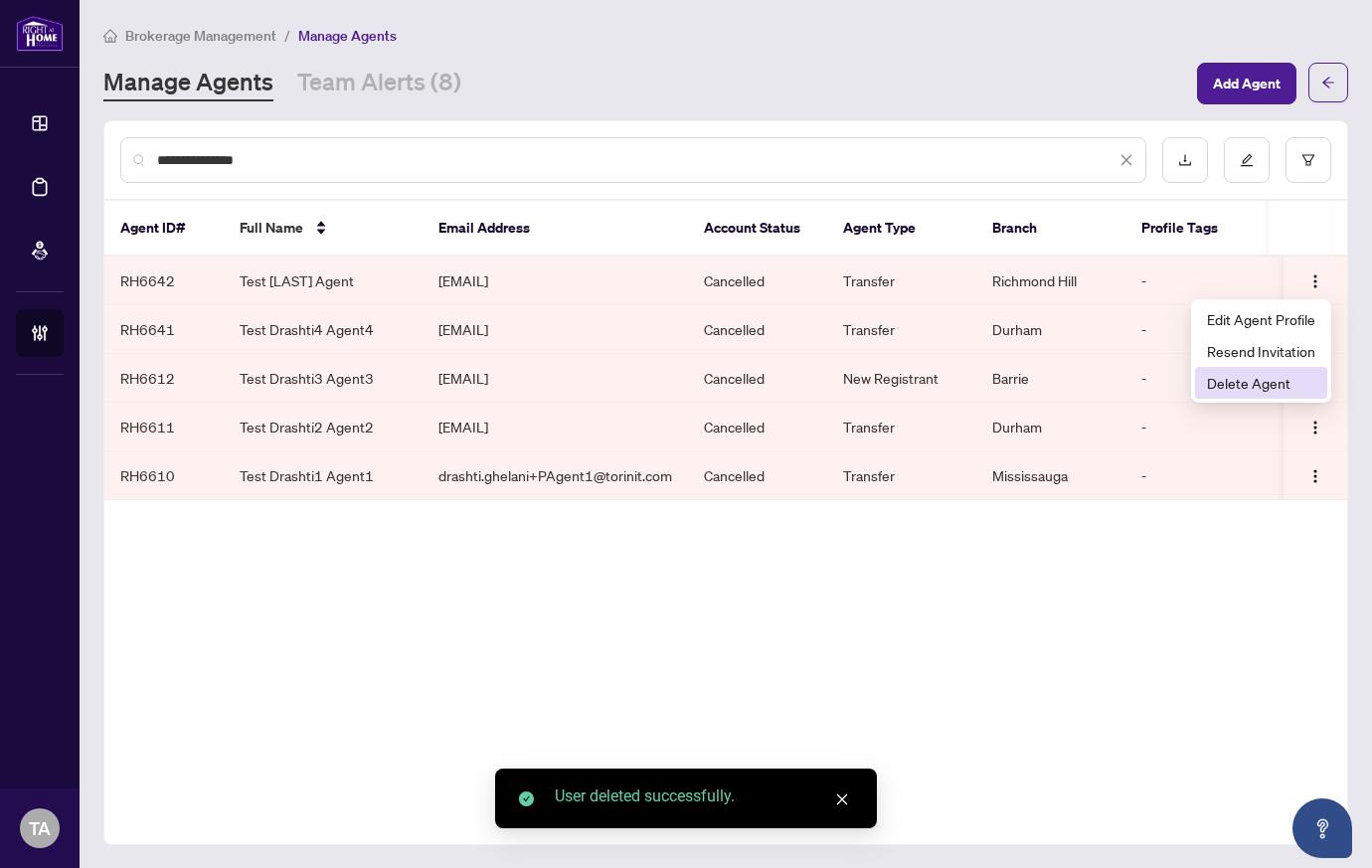 click on "Delete Agent" at bounding box center (1261, 383) 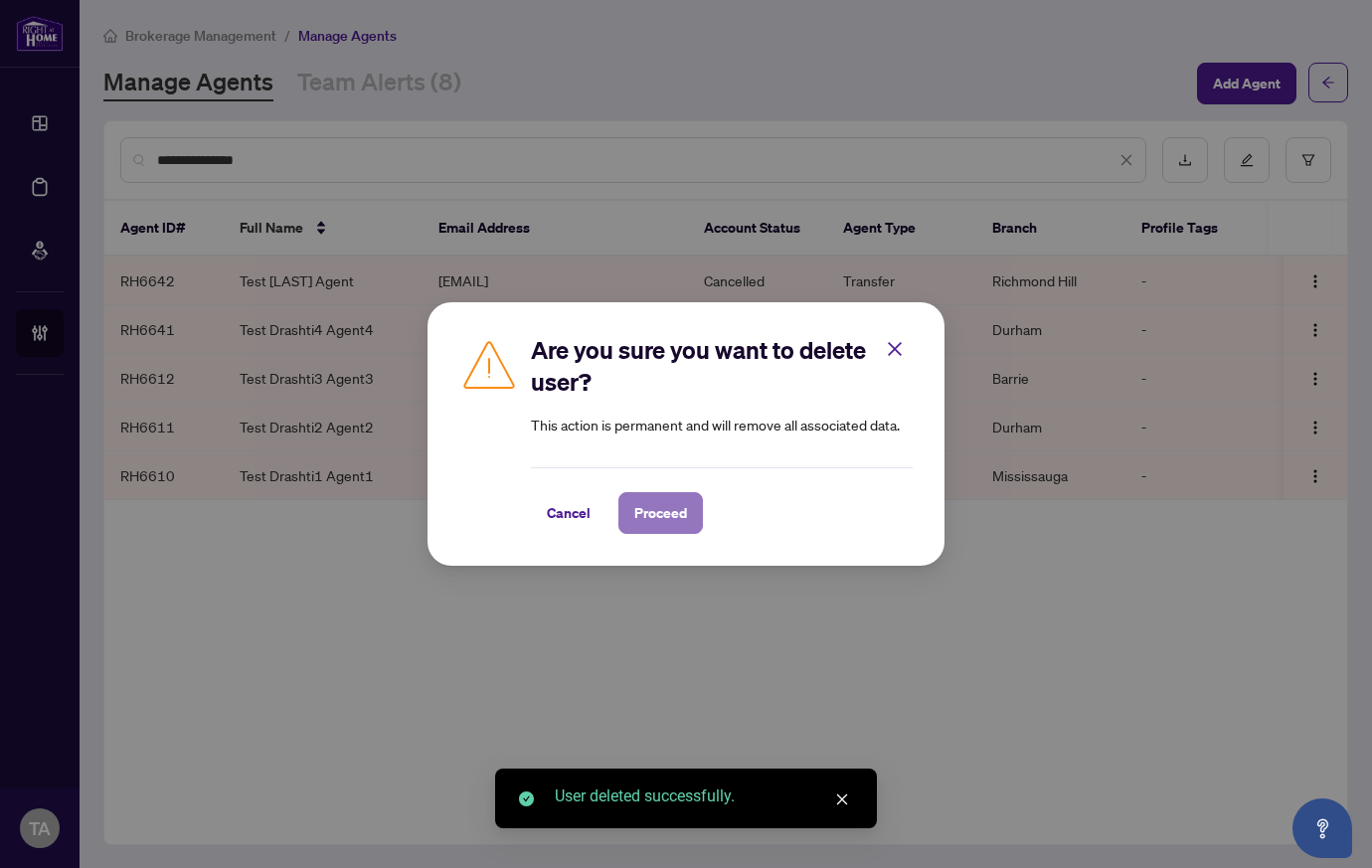 click on "Proceed" at bounding box center [660, 513] 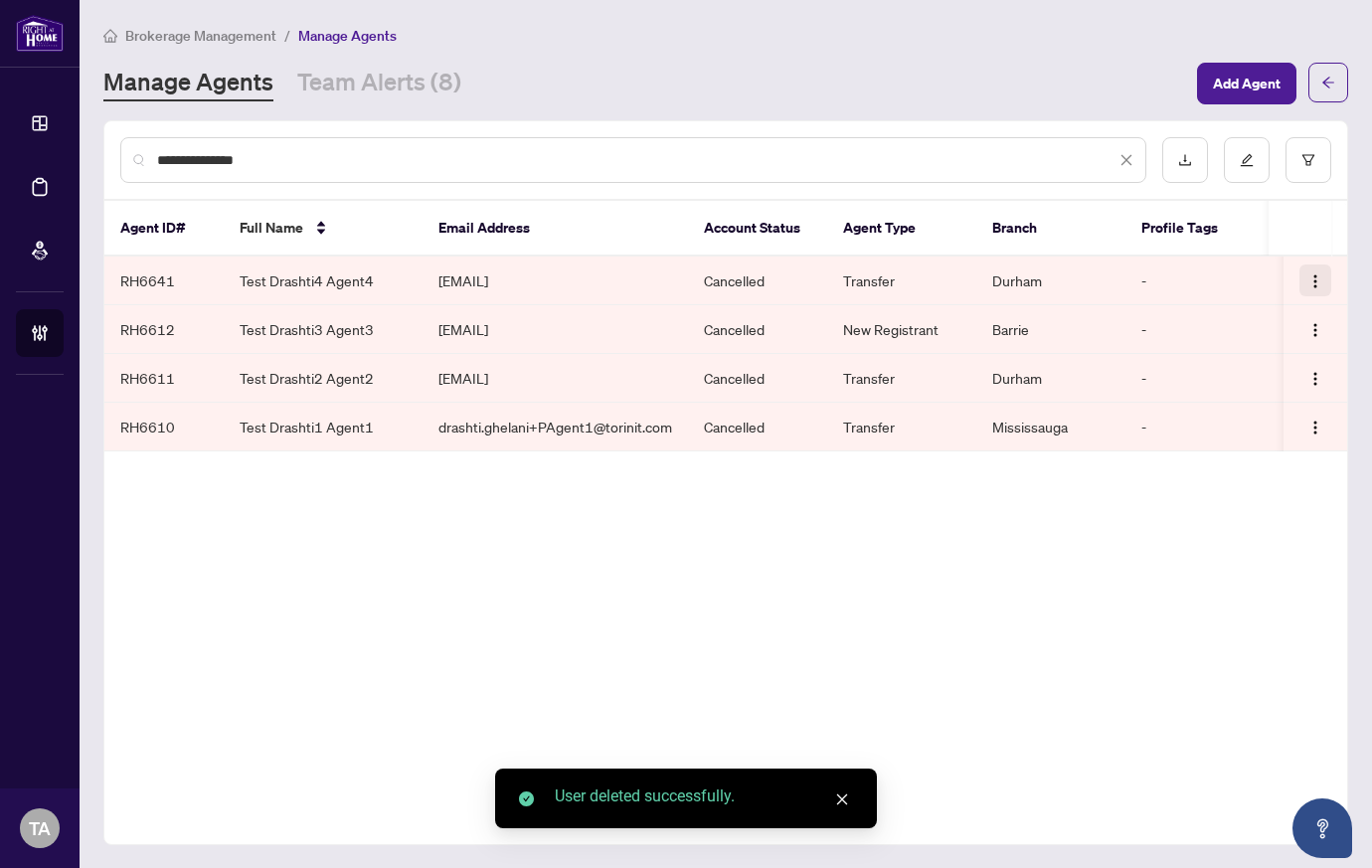 click at bounding box center [1315, 281] 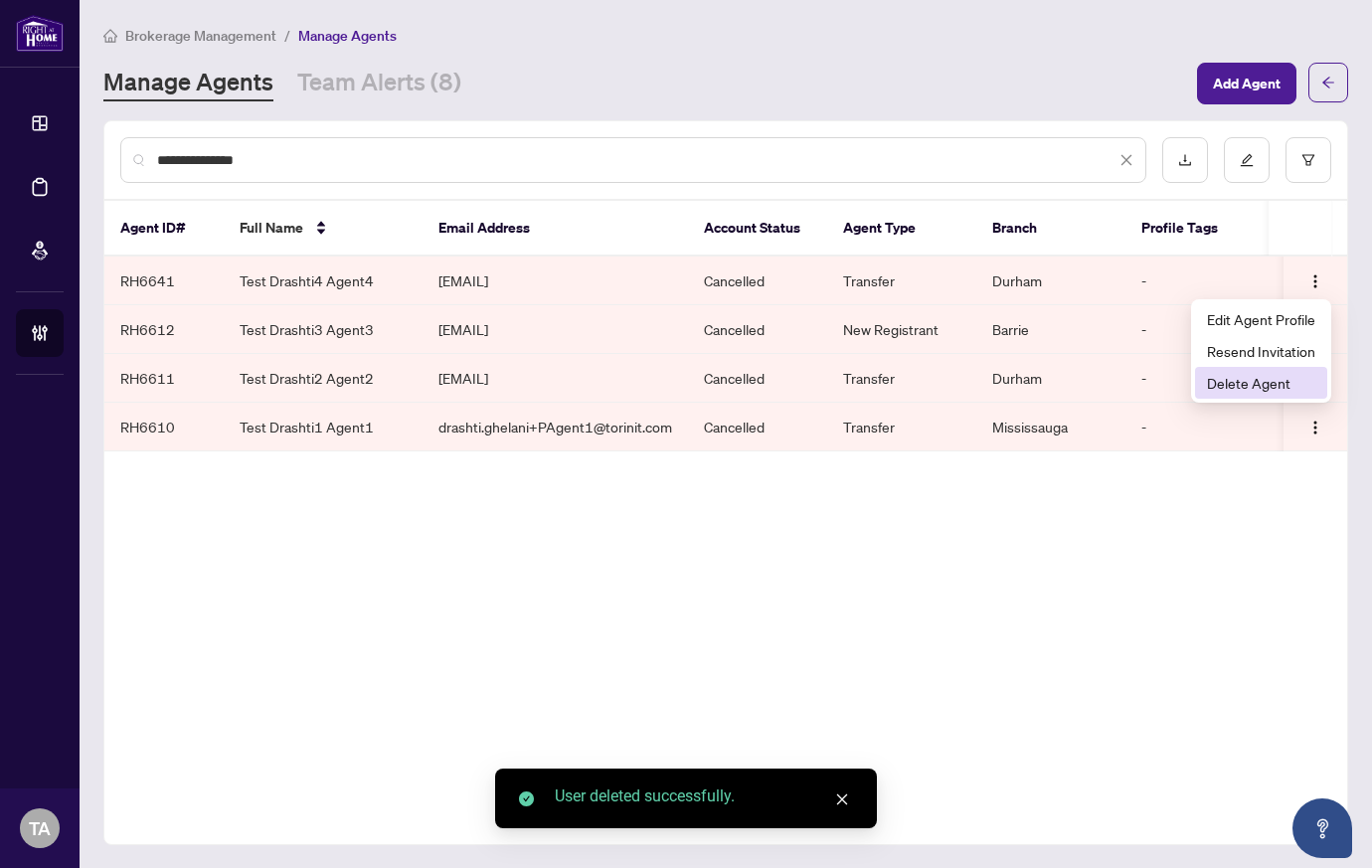 click on "Delete Agent" at bounding box center (1261, 383) 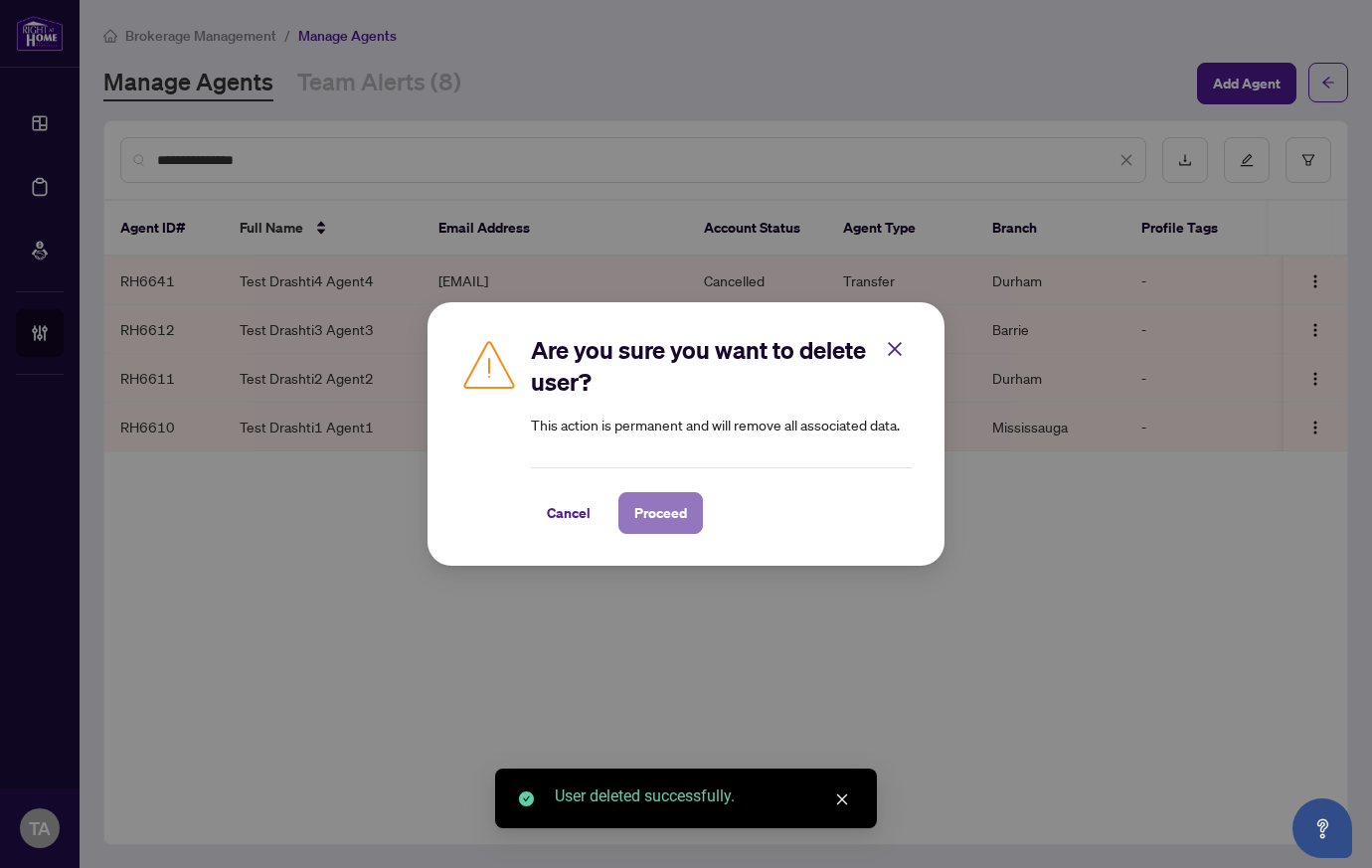 click on "Proceed" at bounding box center (660, 513) 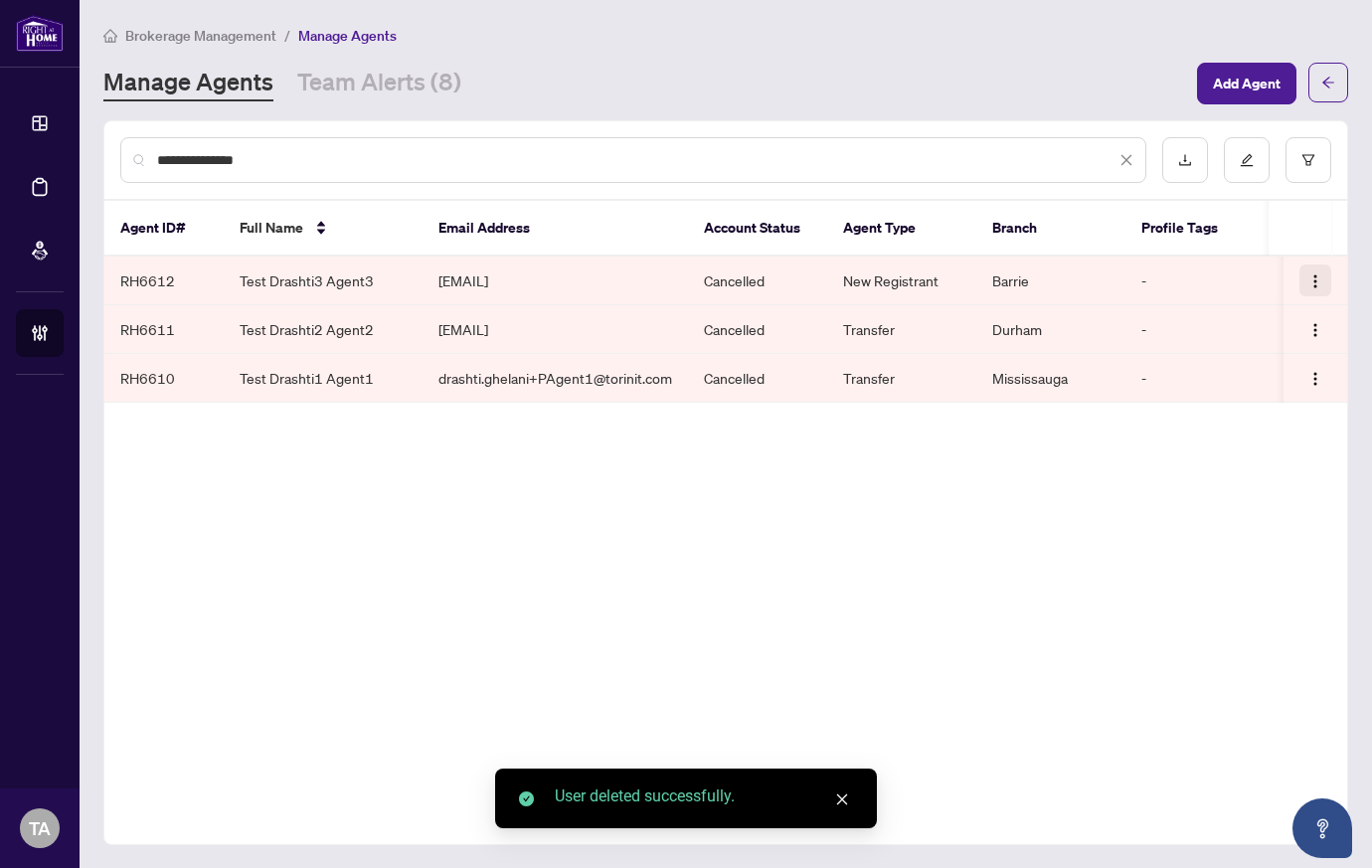 click at bounding box center [1315, 281] 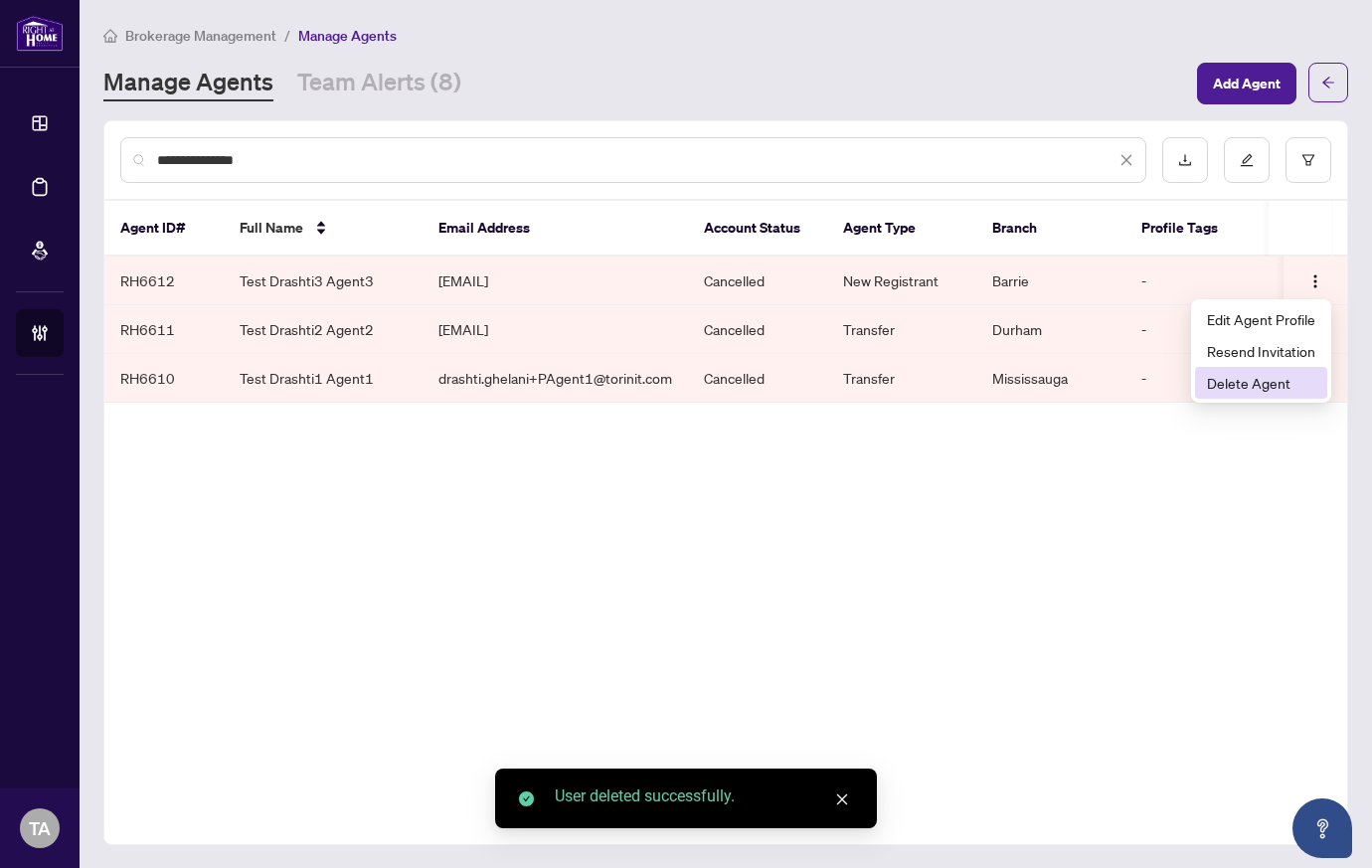 click on "Delete Agent" at bounding box center (1261, 383) 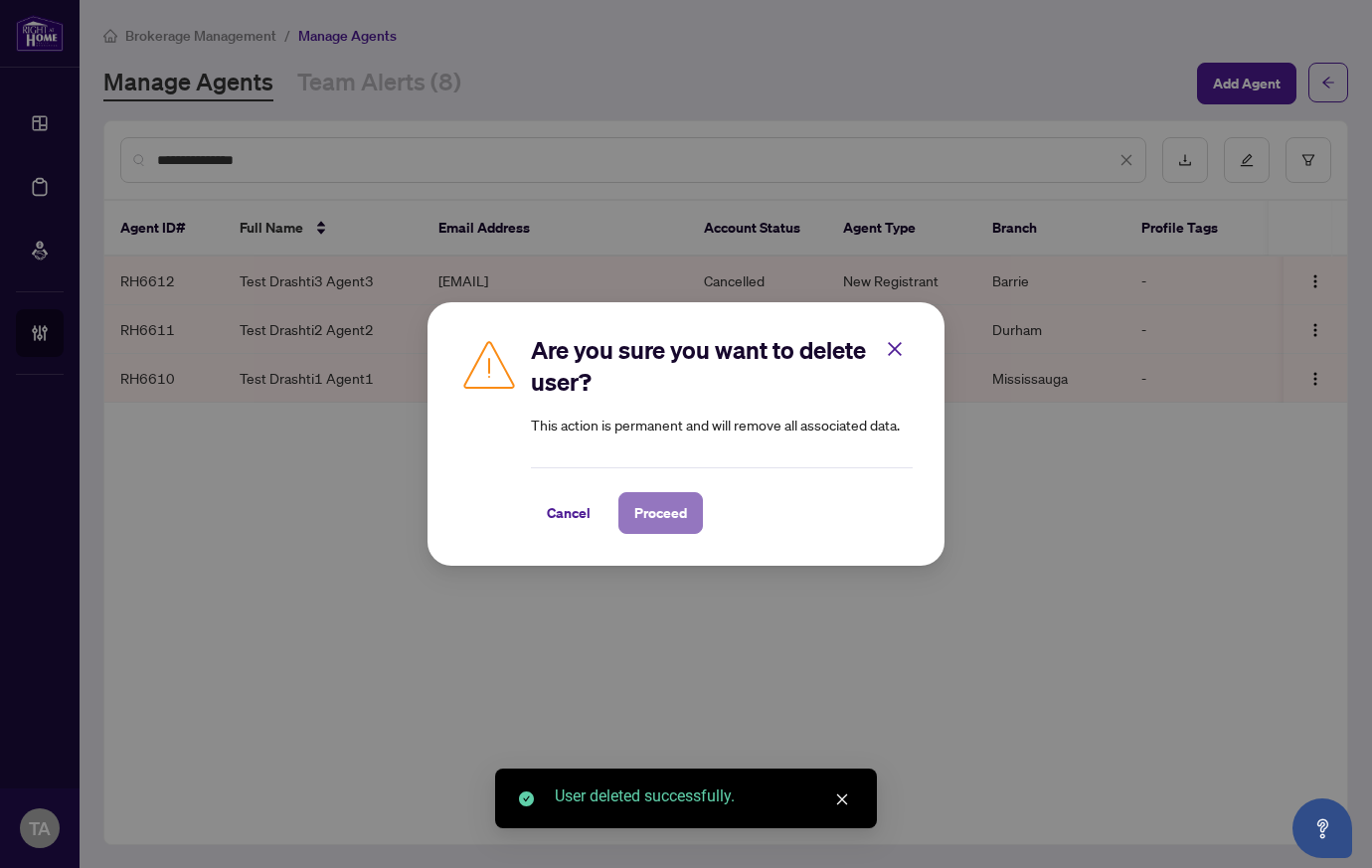 click on "Proceed" at bounding box center (660, 513) 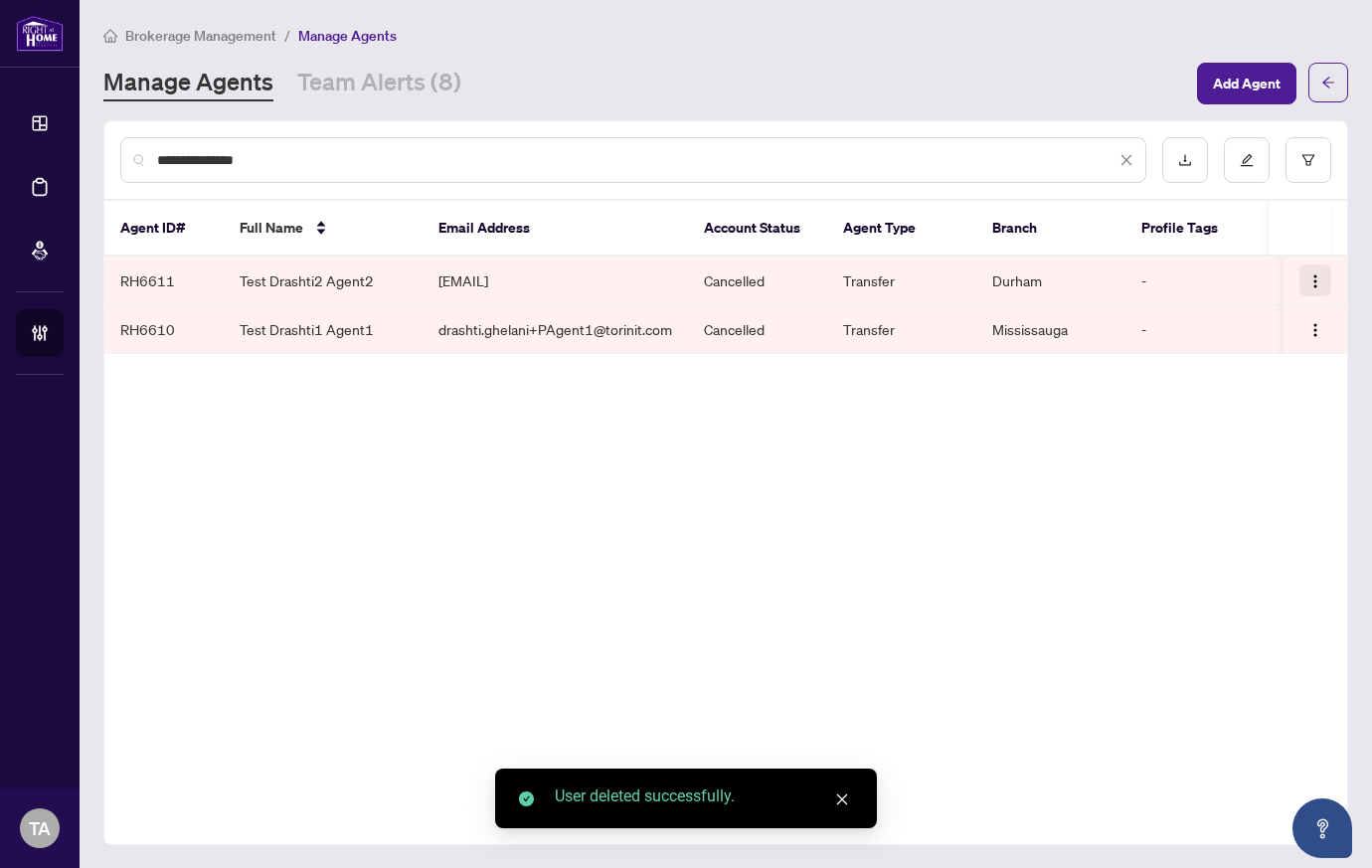 click at bounding box center (1315, 281) 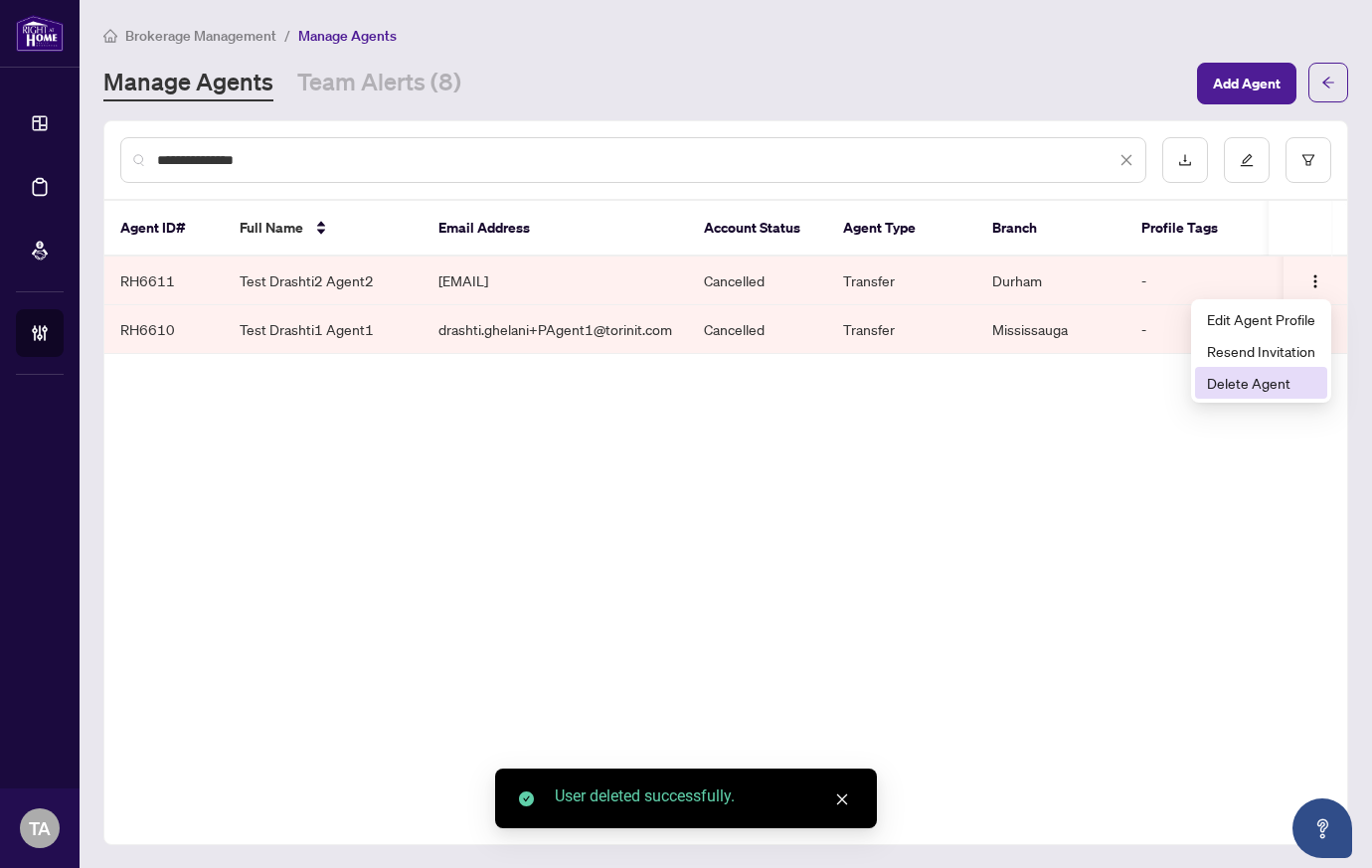 click on "Delete Agent" at bounding box center (1261, 383) 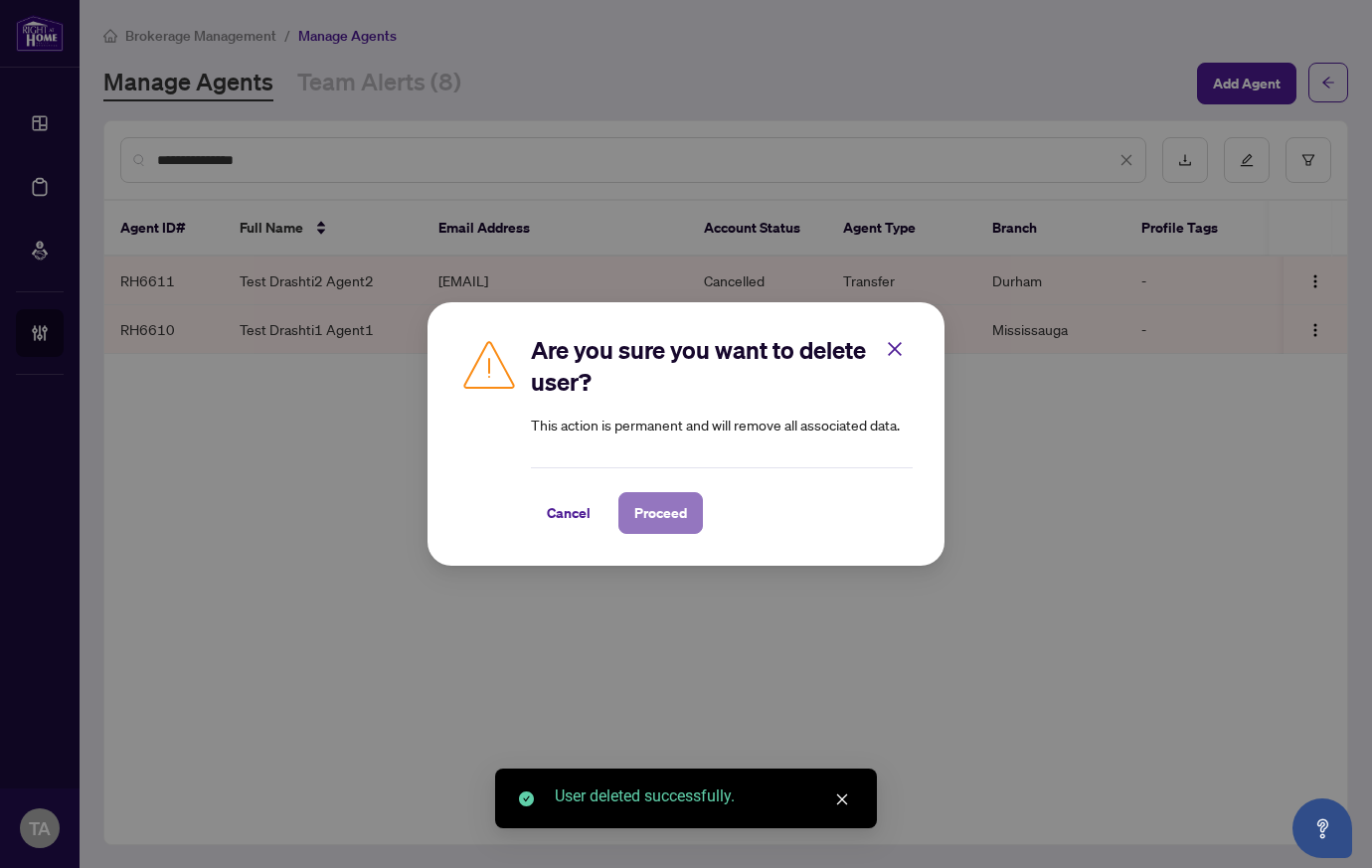 click on "Proceed" at bounding box center [660, 513] 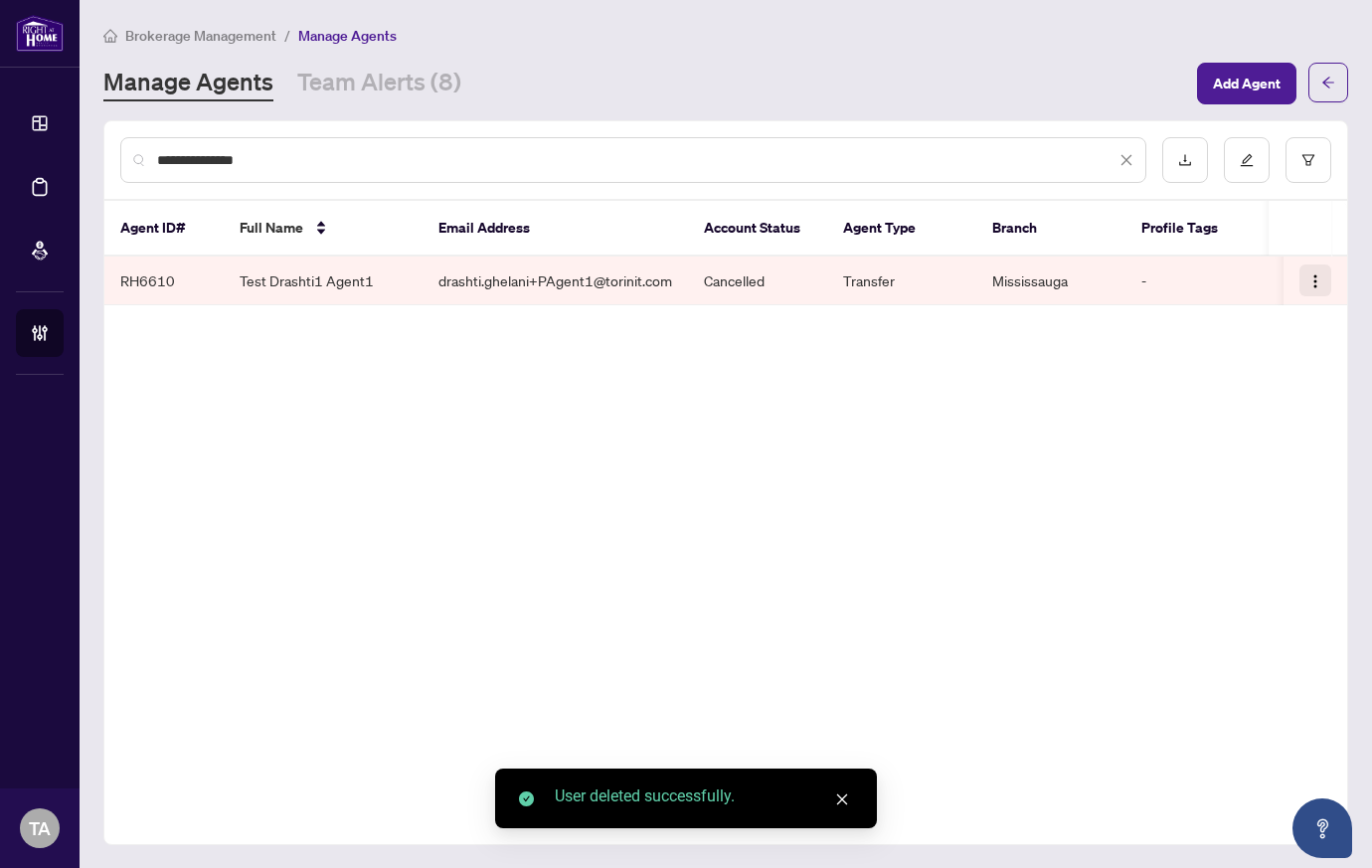 click at bounding box center [1315, 280] 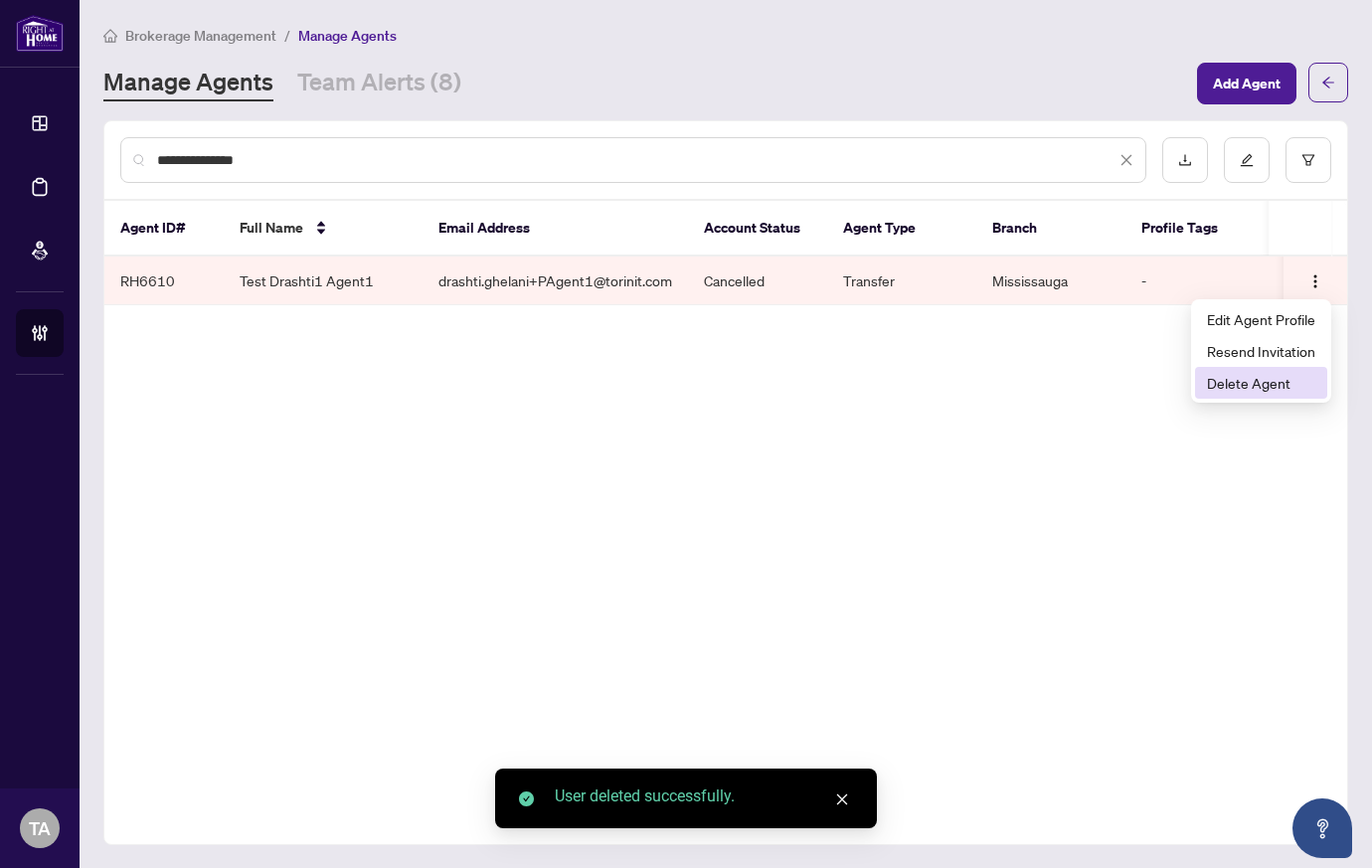click on "Delete Agent" at bounding box center [1261, 383] 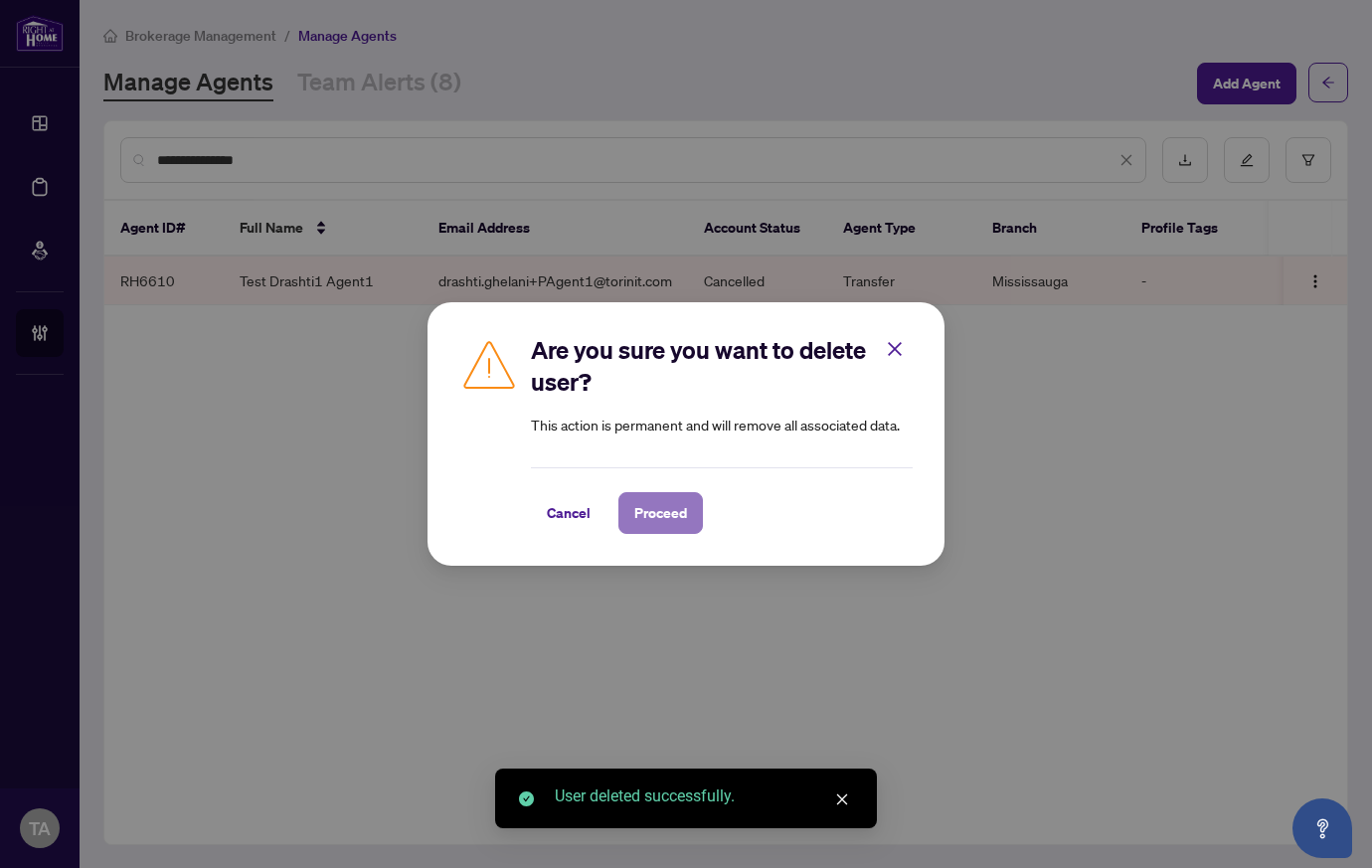 click on "Proceed" at bounding box center [660, 513] 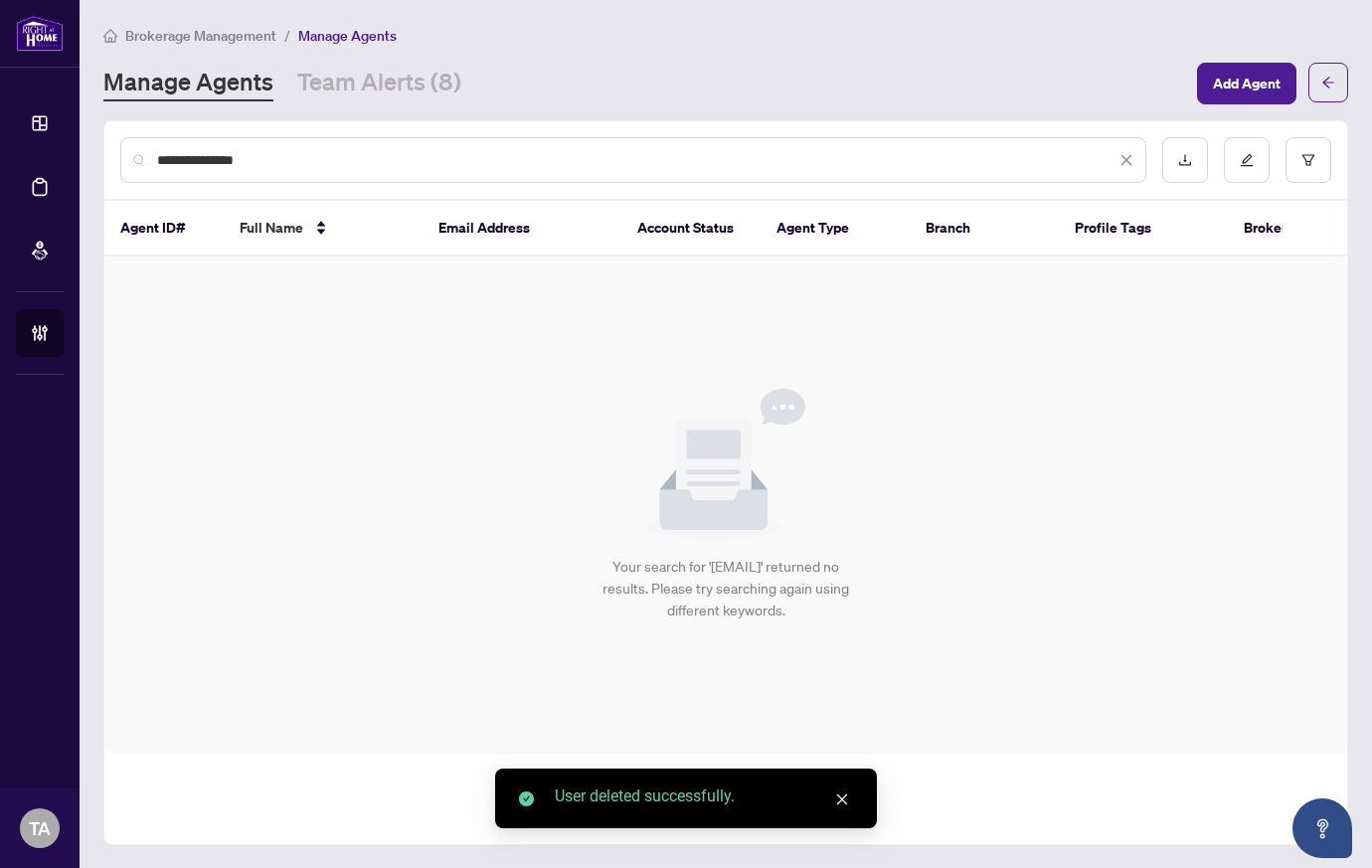 click 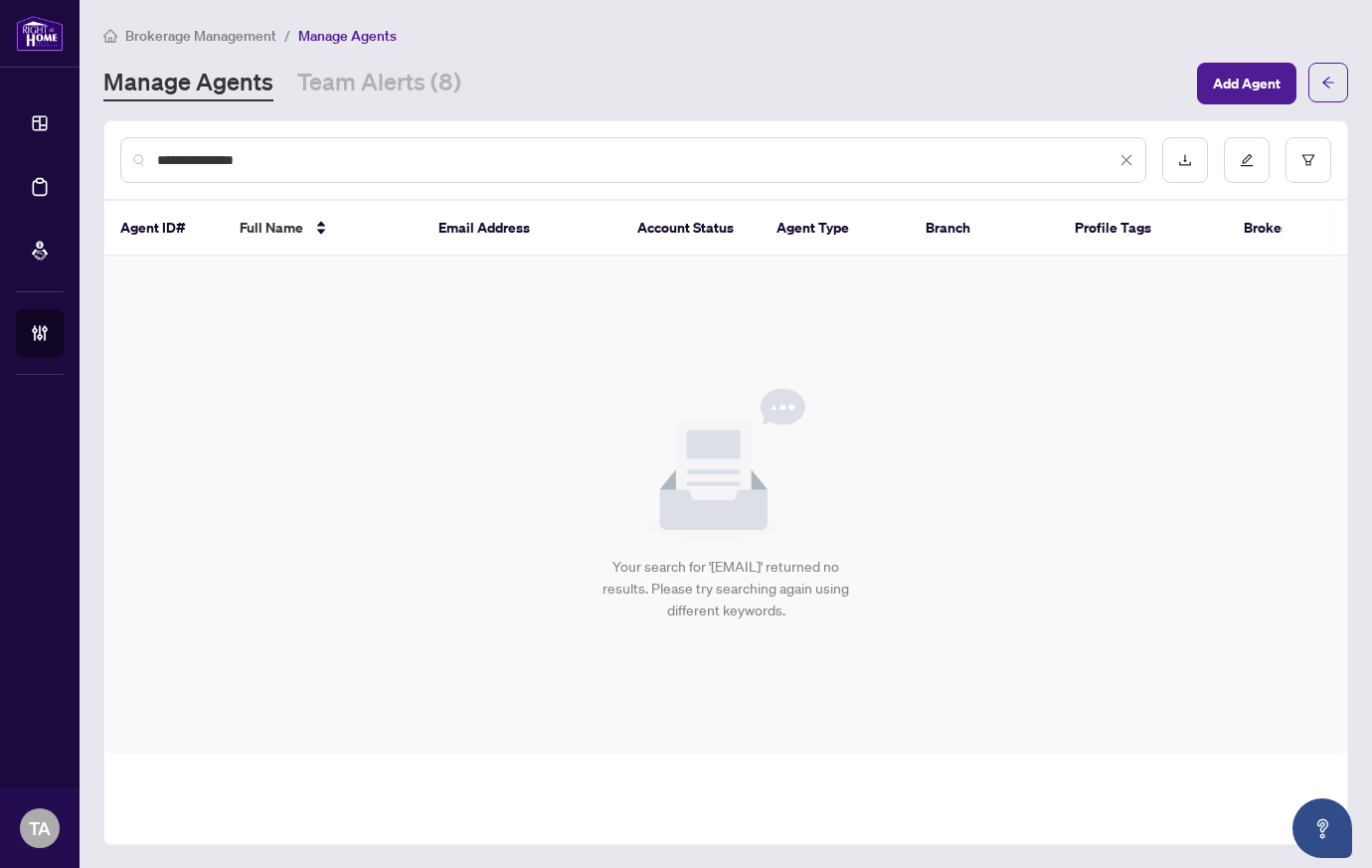 click on "**********" at bounding box center [636, 160] 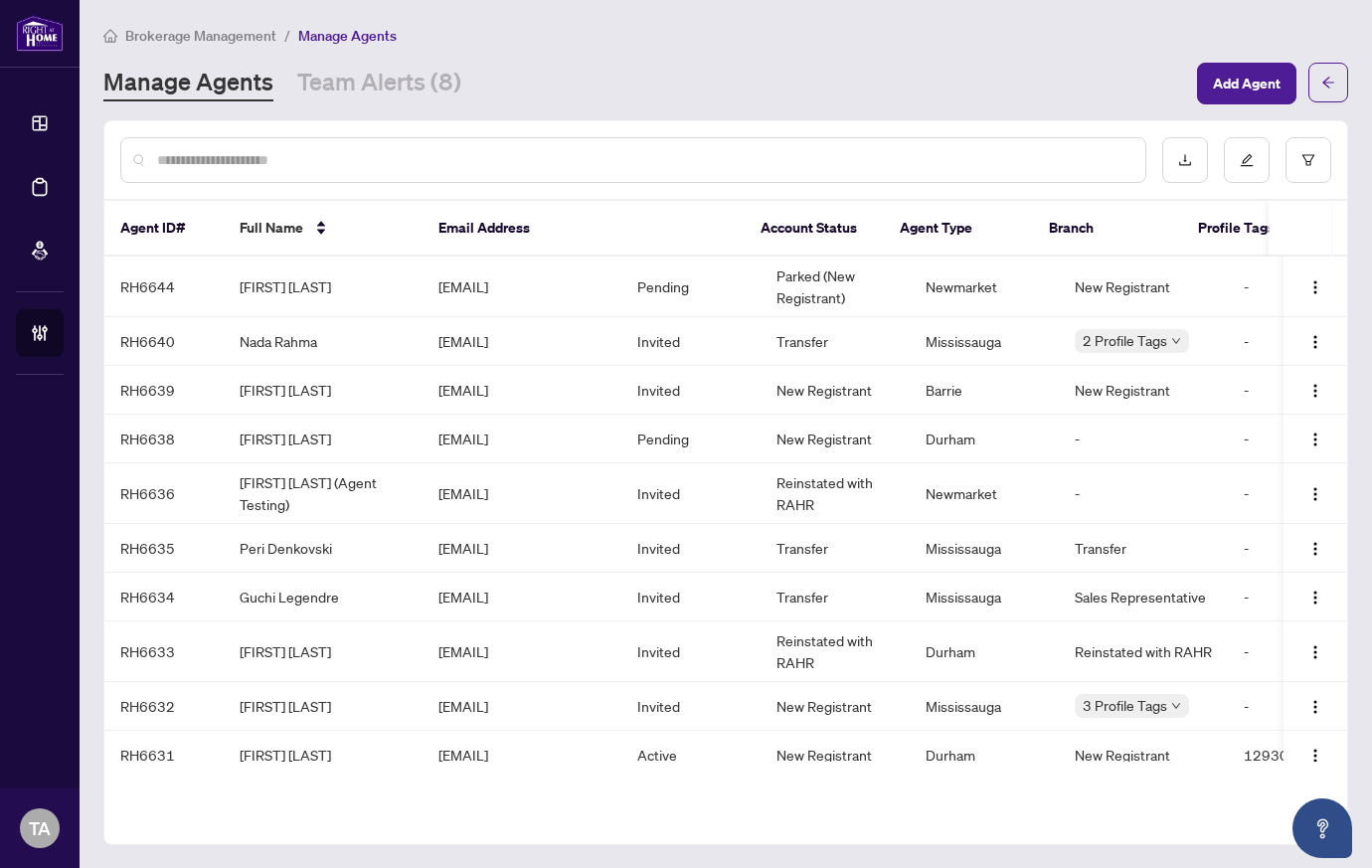 type 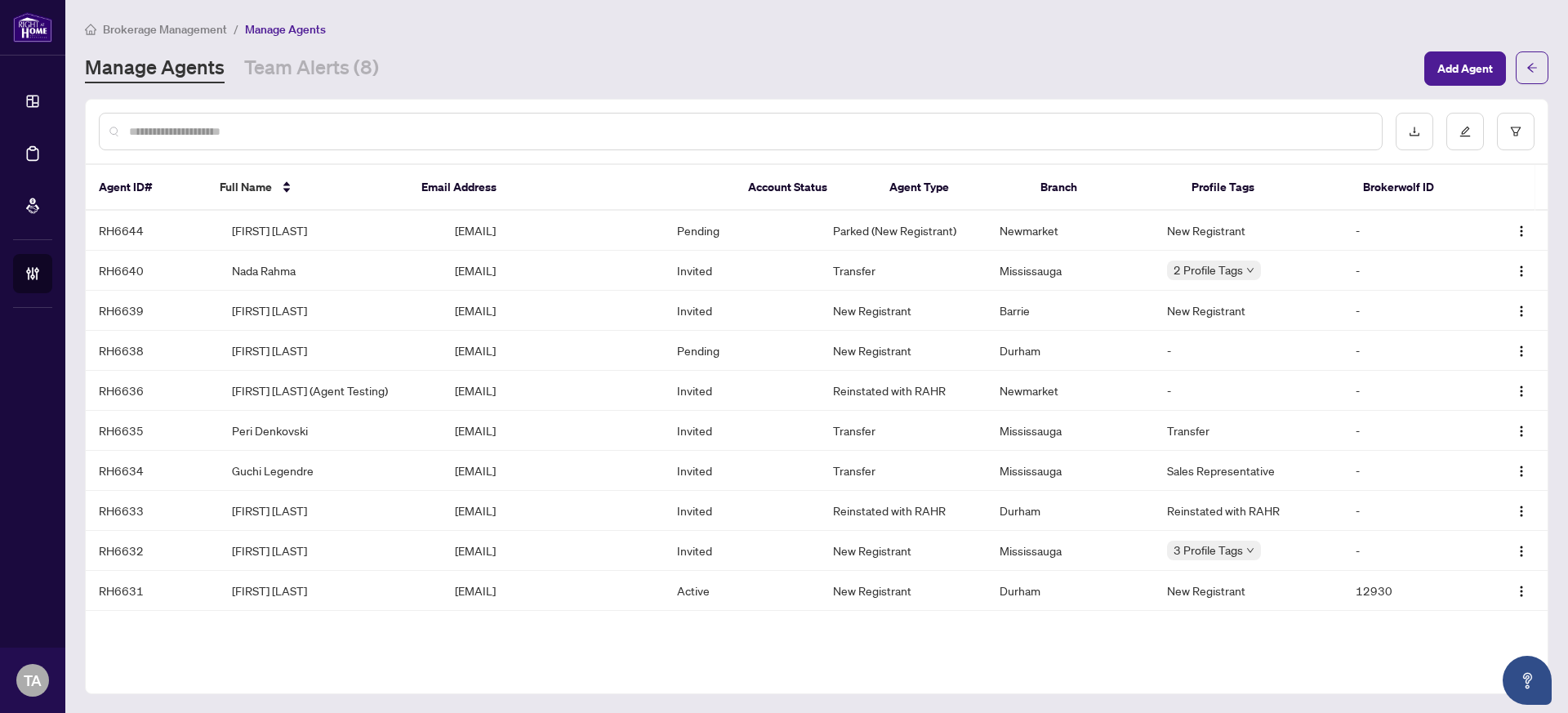 click on "Manage Agents Team Alerts   (8)" at bounding box center [750, 69] 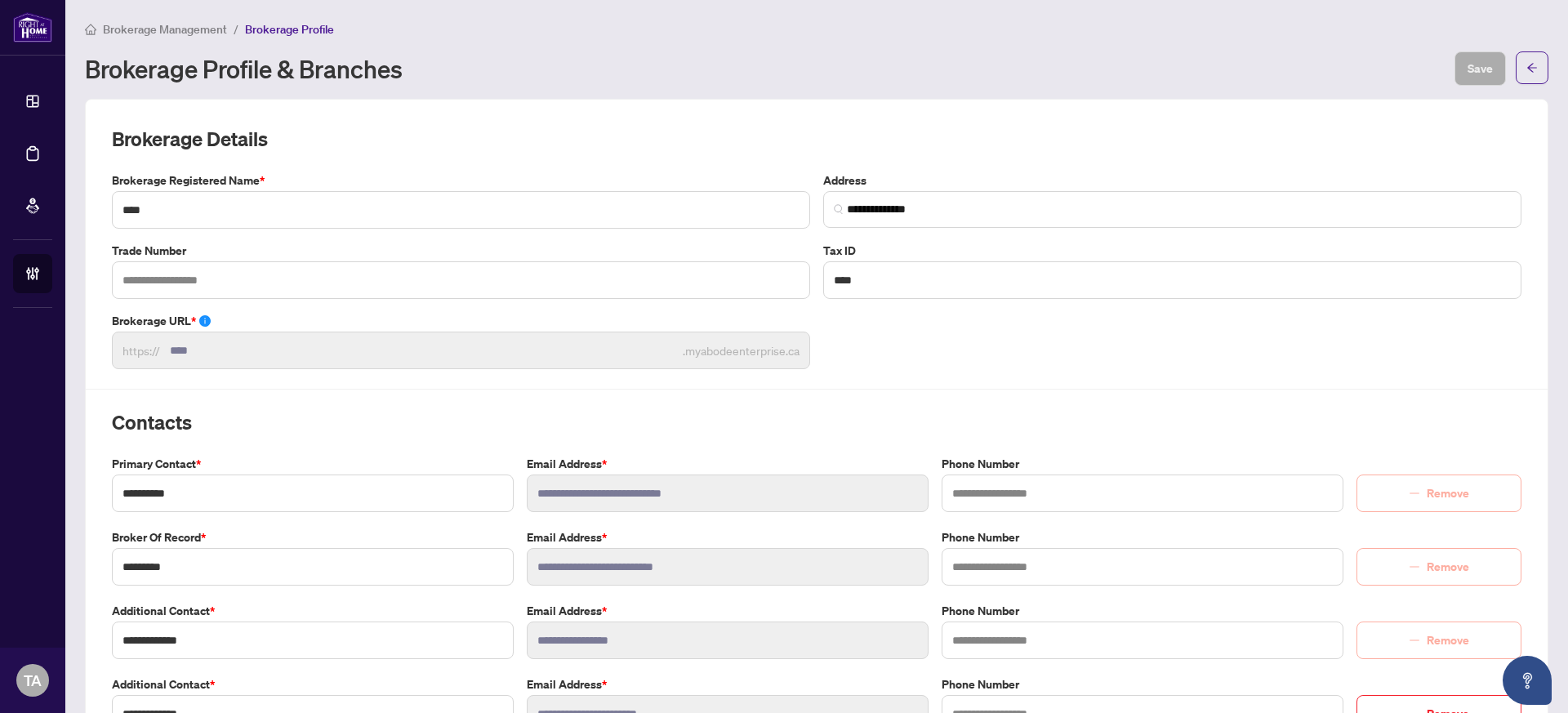 scroll, scrollTop: 0, scrollLeft: 0, axis: both 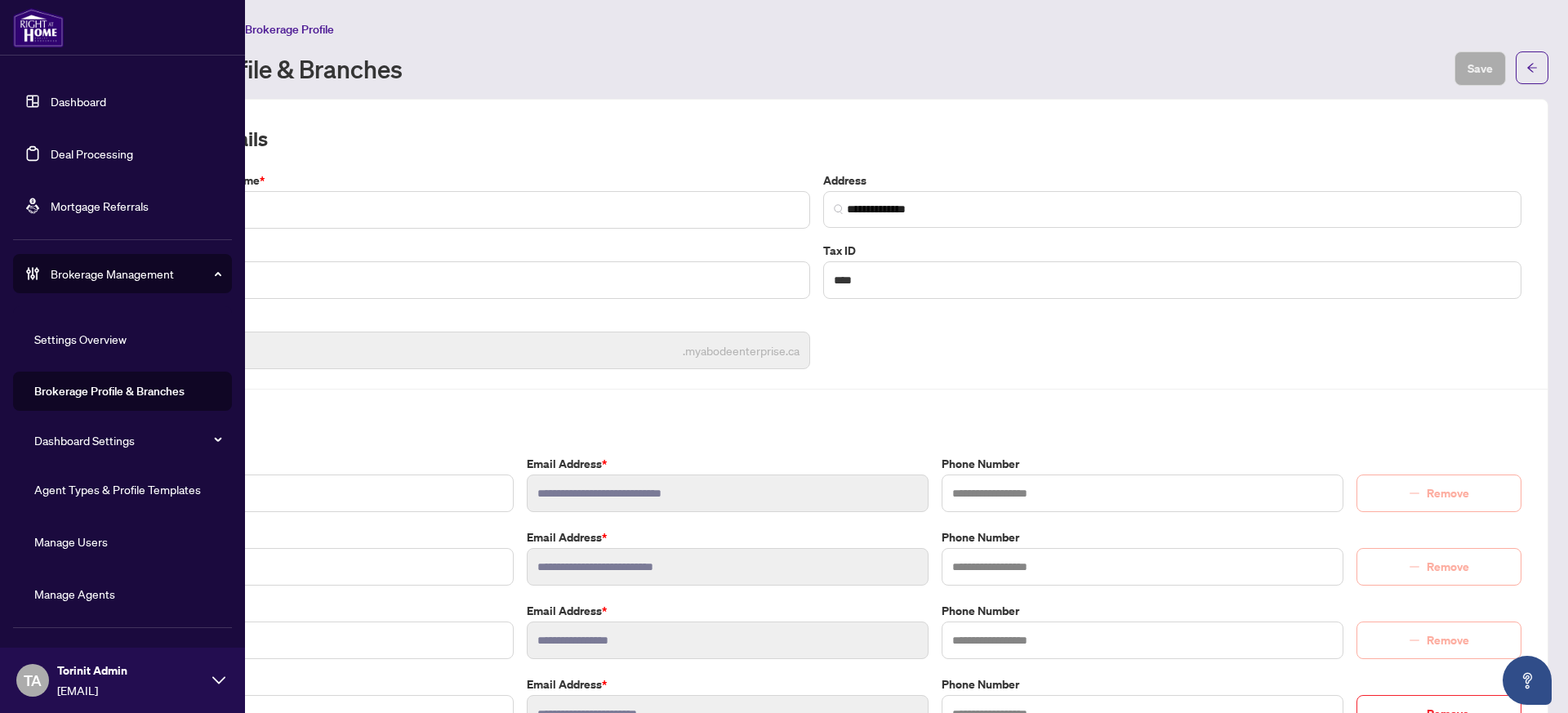click on "[EMAIL]" at bounding box center (131, 690) 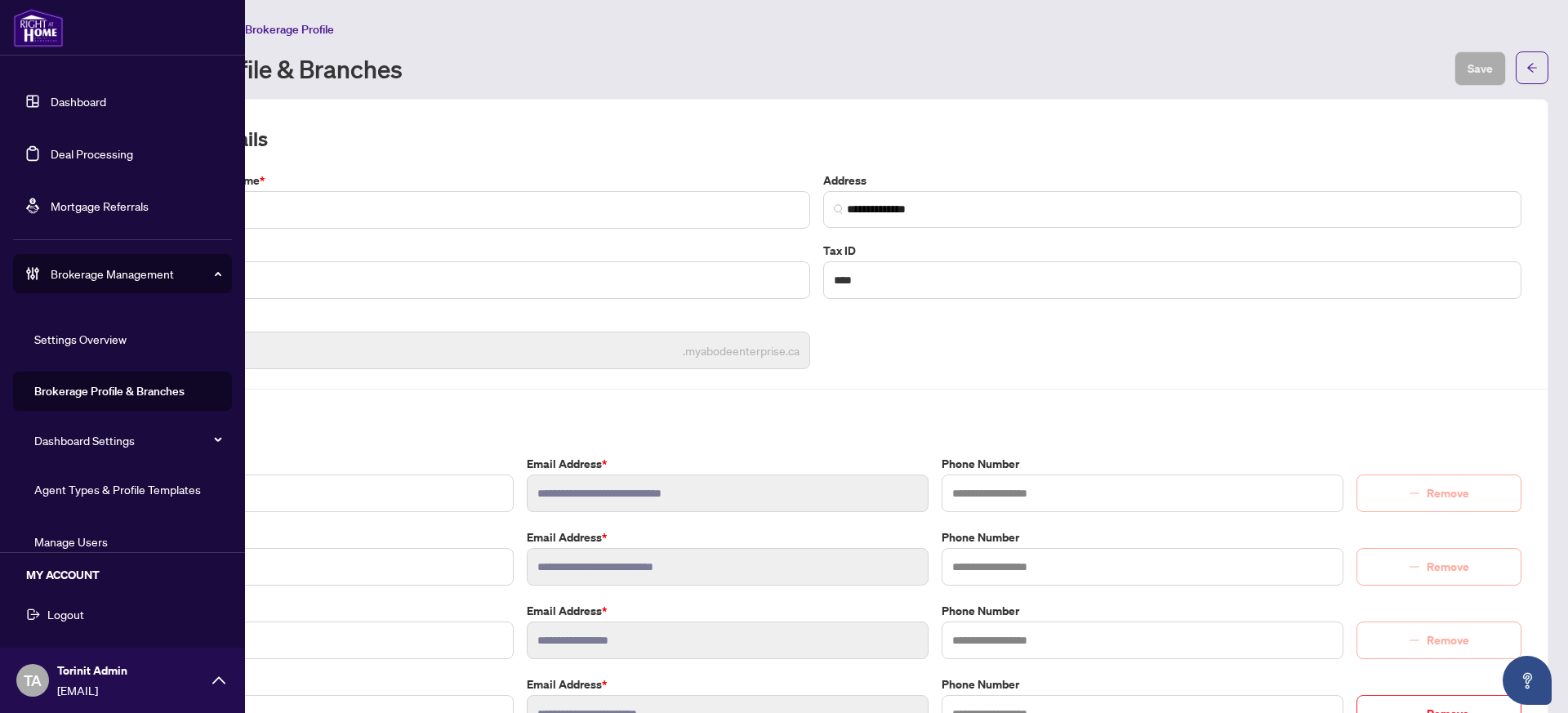 click on "Logout" at bounding box center [65, 614] 